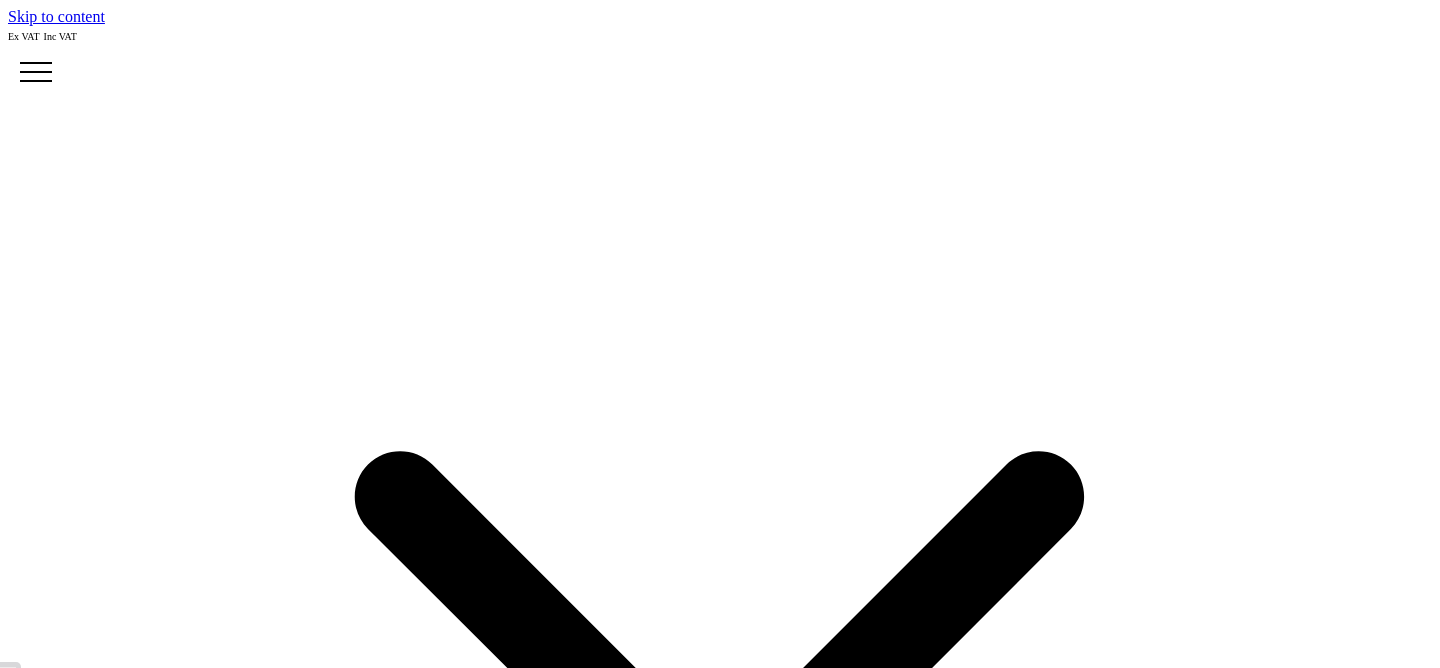 scroll, scrollTop: 0, scrollLeft: 0, axis: both 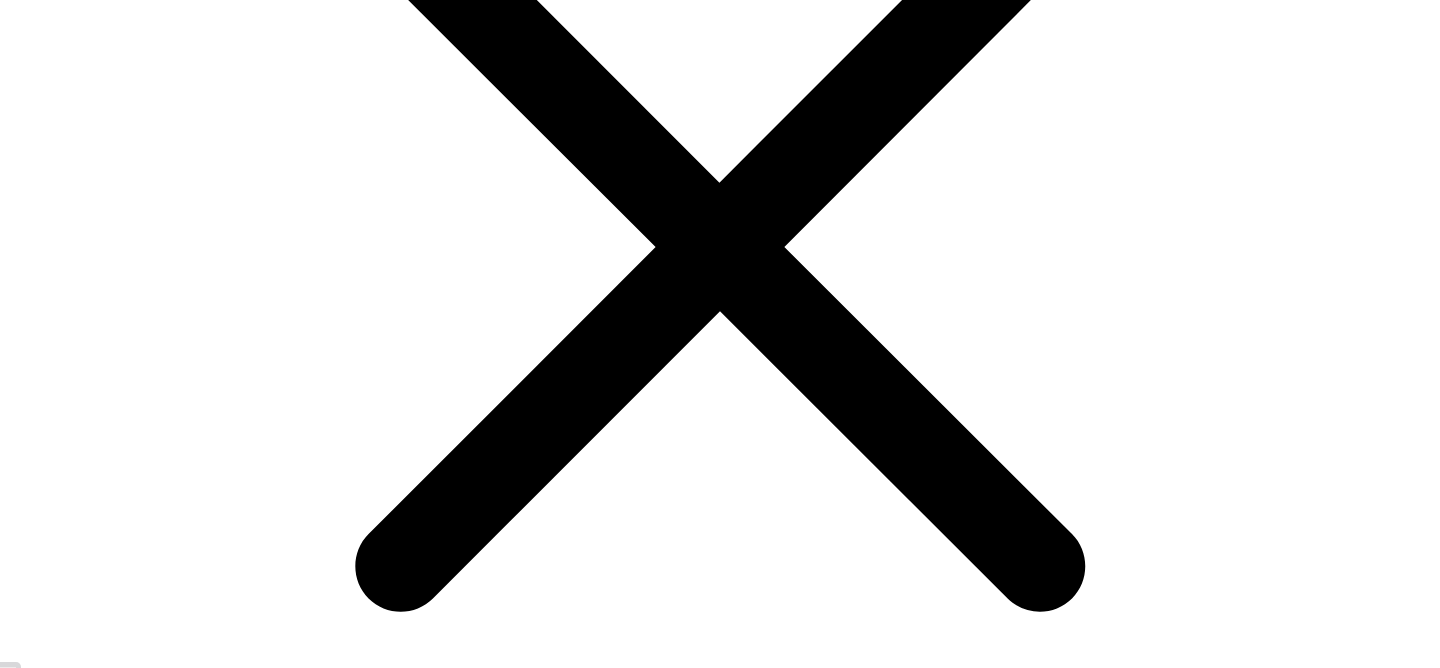 click on ">  Show more..." at bounding box center [99, 19057] 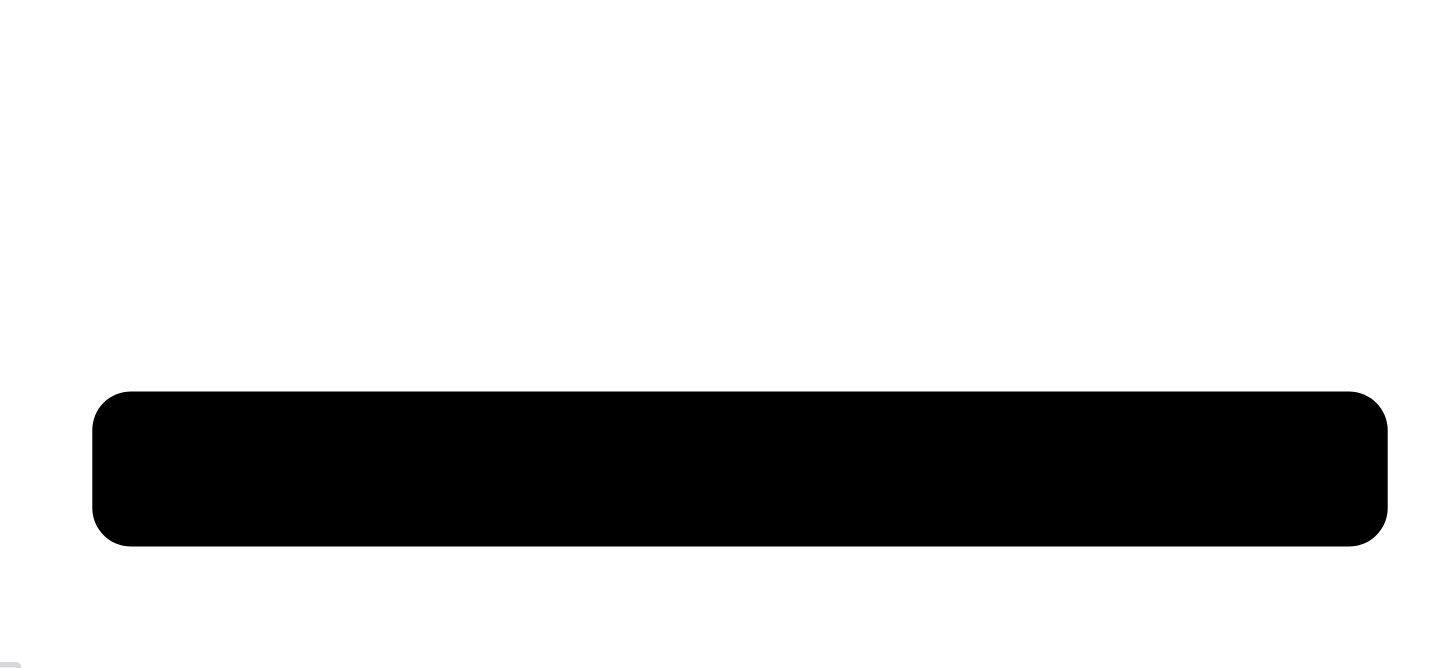 scroll, scrollTop: 3994, scrollLeft: 0, axis: vertical 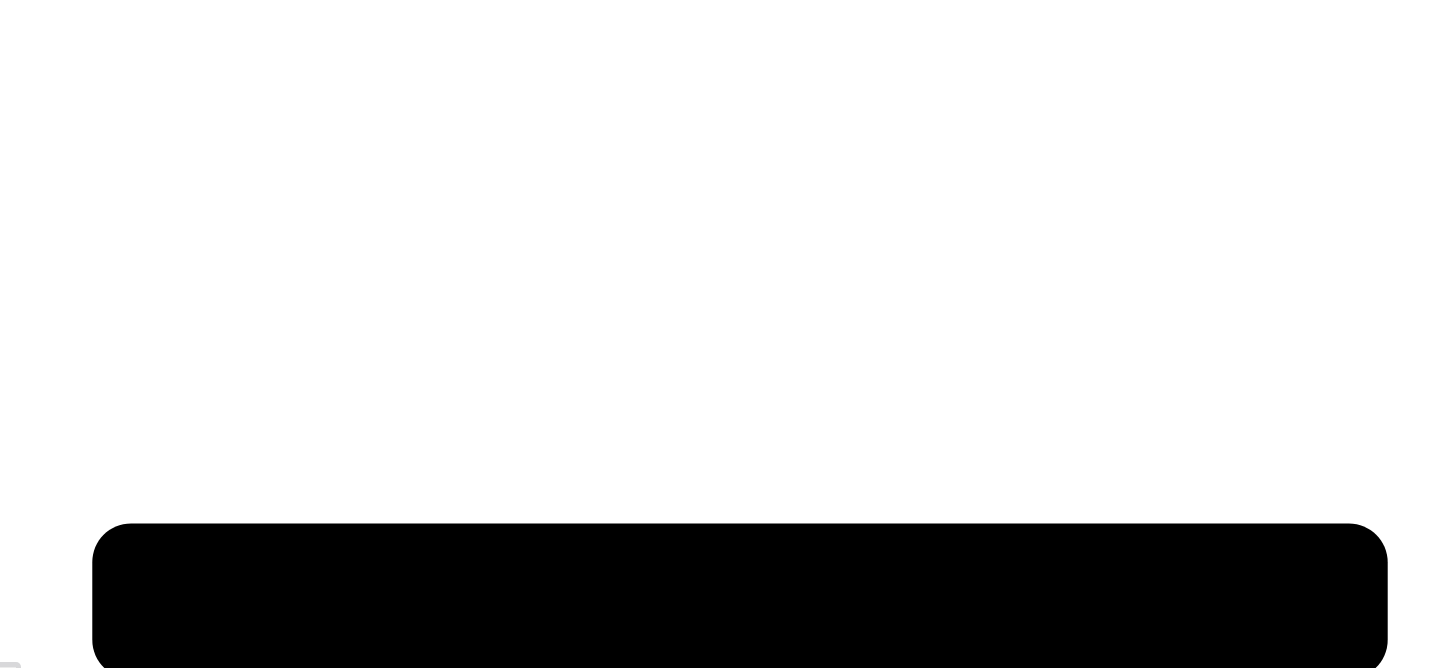 click at bounding box center [94, 18673] 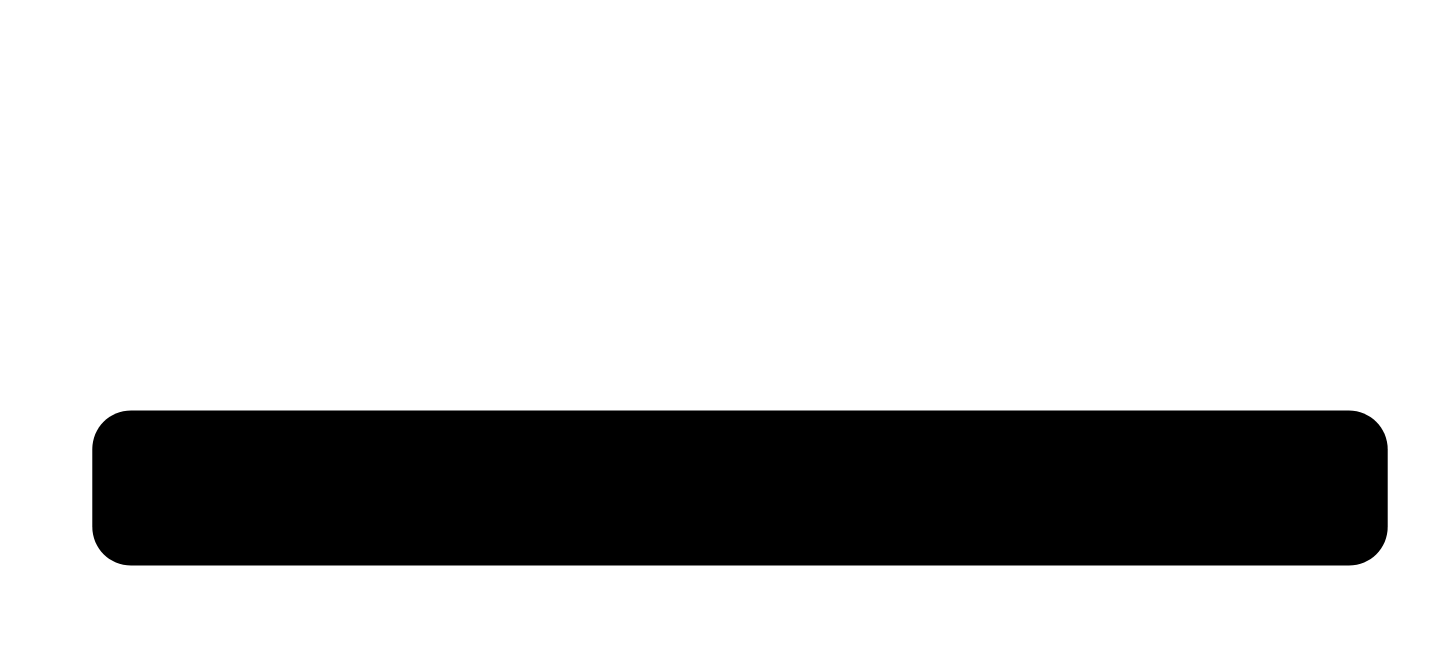 scroll, scrollTop: 4588, scrollLeft: 0, axis: vertical 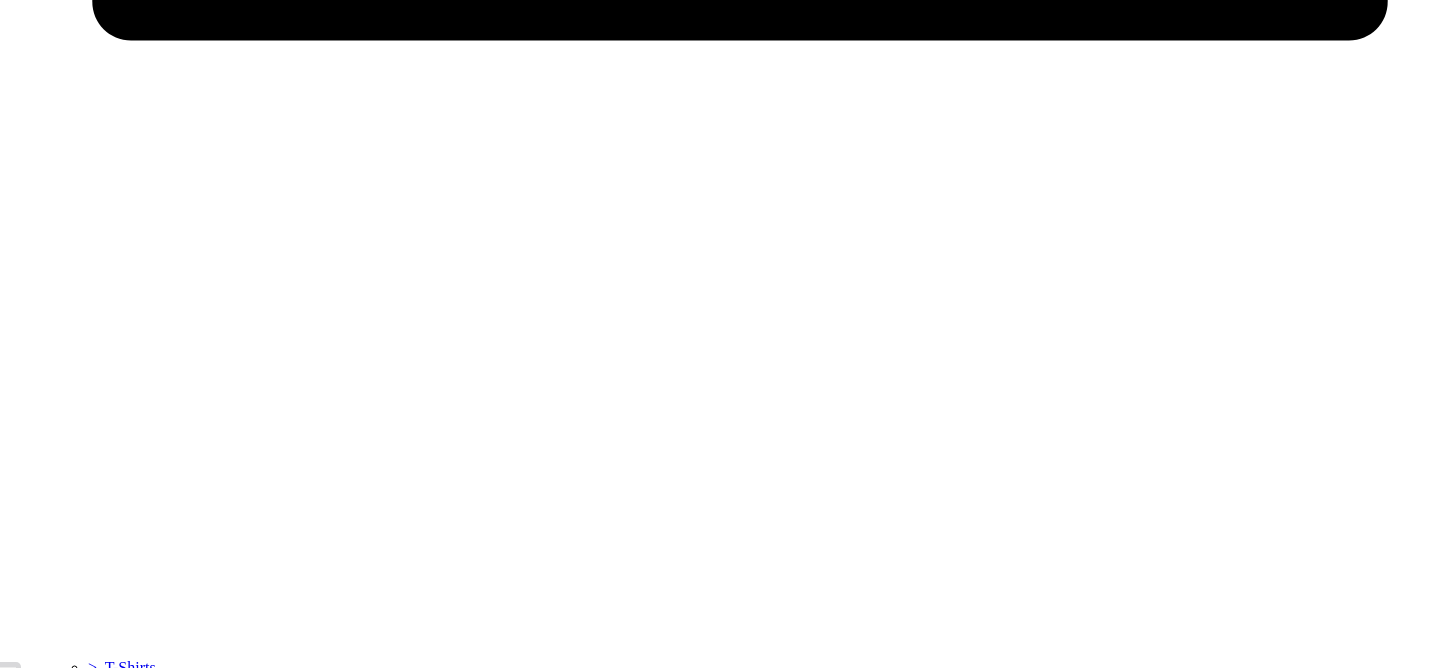 click on "2" at bounding box center [52, 18230] 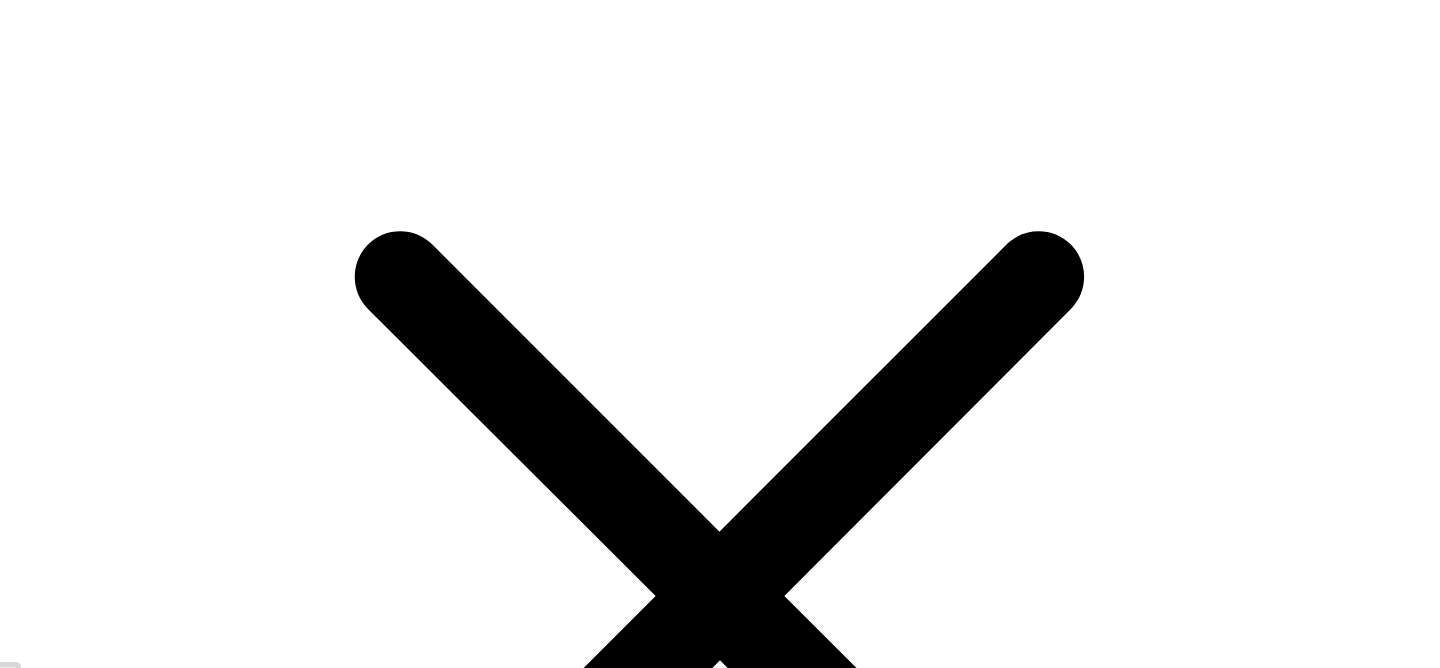 scroll, scrollTop: 0, scrollLeft: 0, axis: both 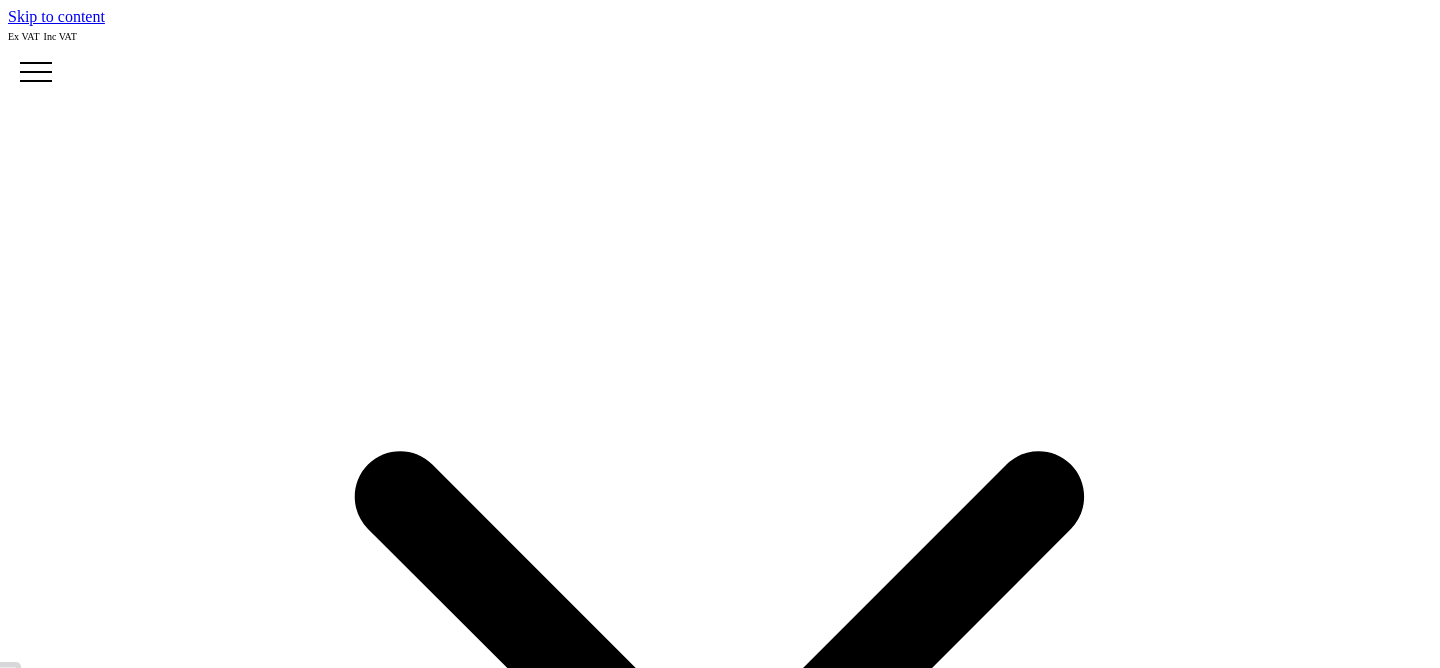 click on ">  T-Shirts" at bounding box center (760, 5300) 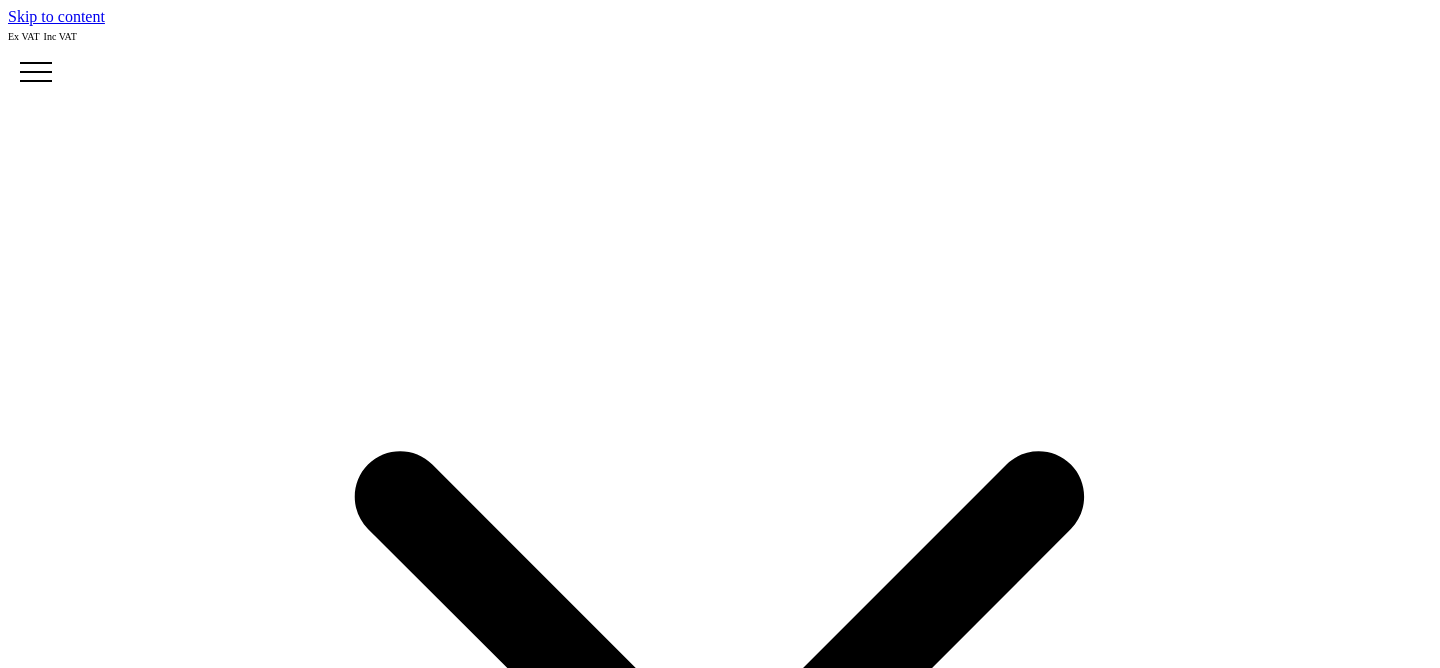 scroll, scrollTop: 0, scrollLeft: 0, axis: both 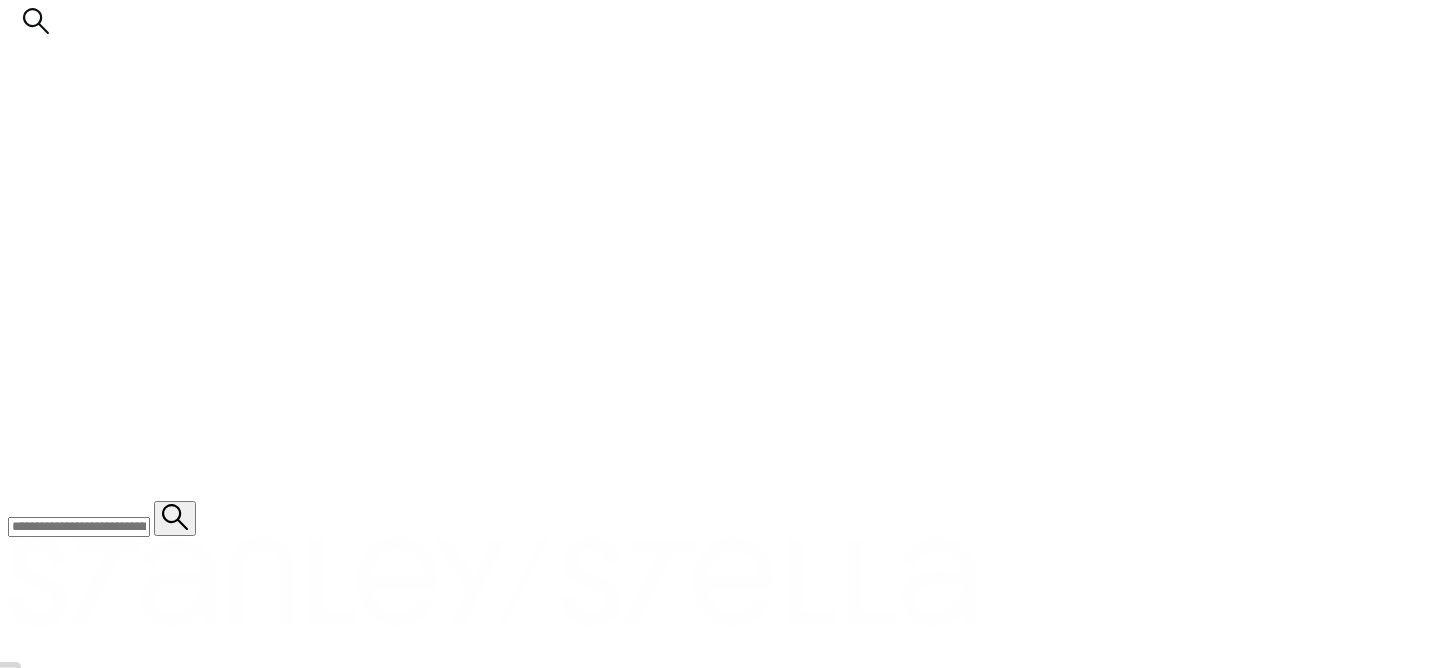 click on ">  Show more..." at bounding box center (99, 20418) 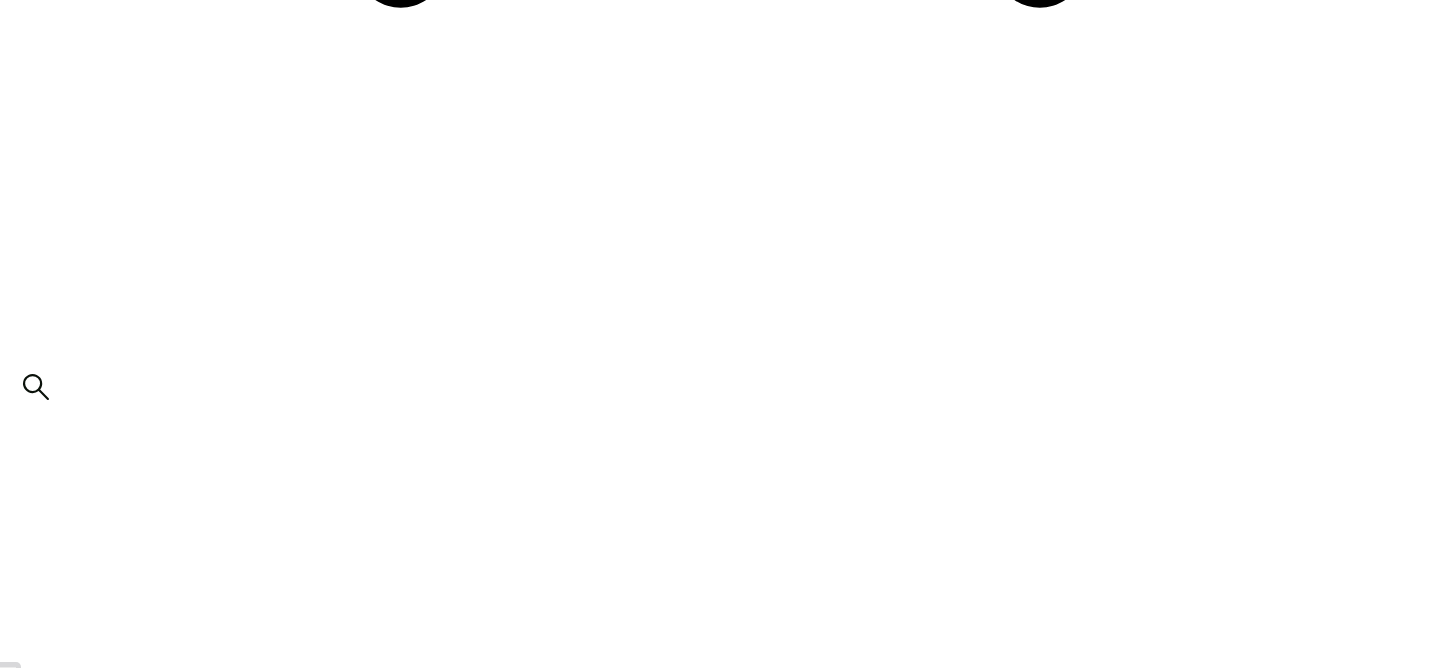 scroll, scrollTop: 1172, scrollLeft: 0, axis: vertical 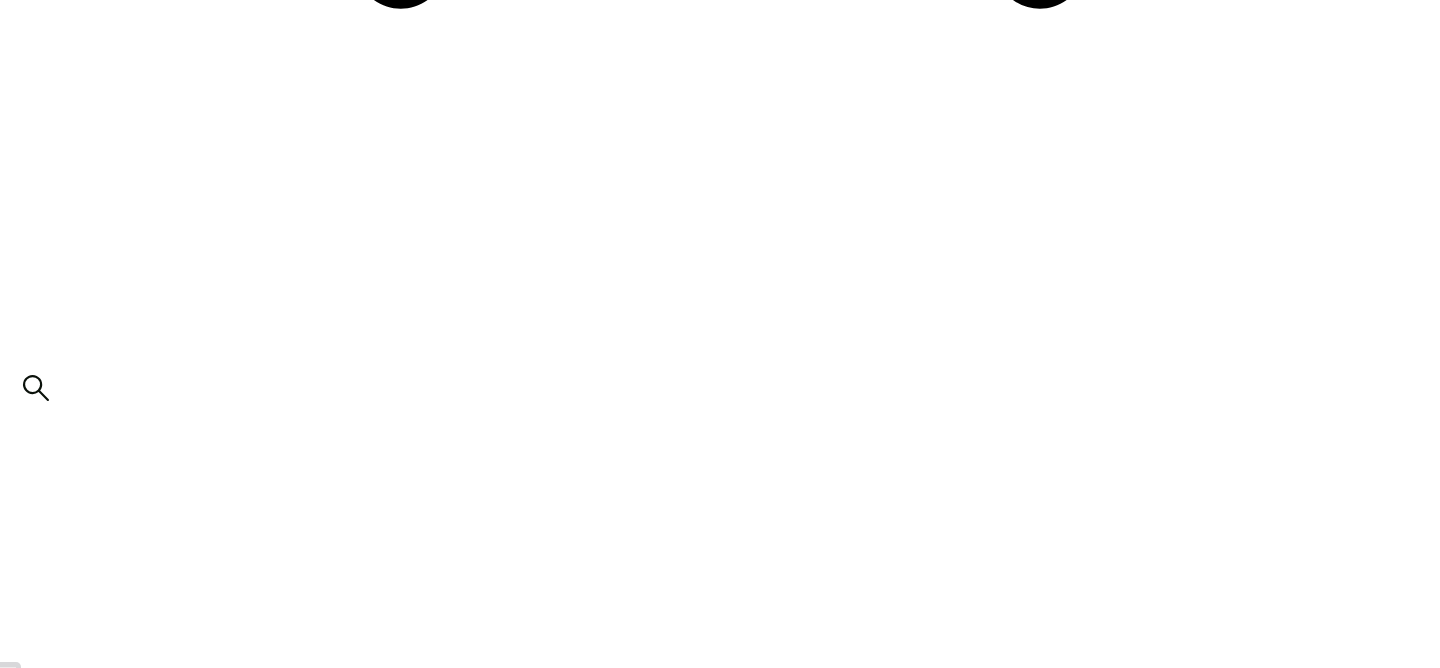 click on ">  Show more..." at bounding box center [99, 20785] 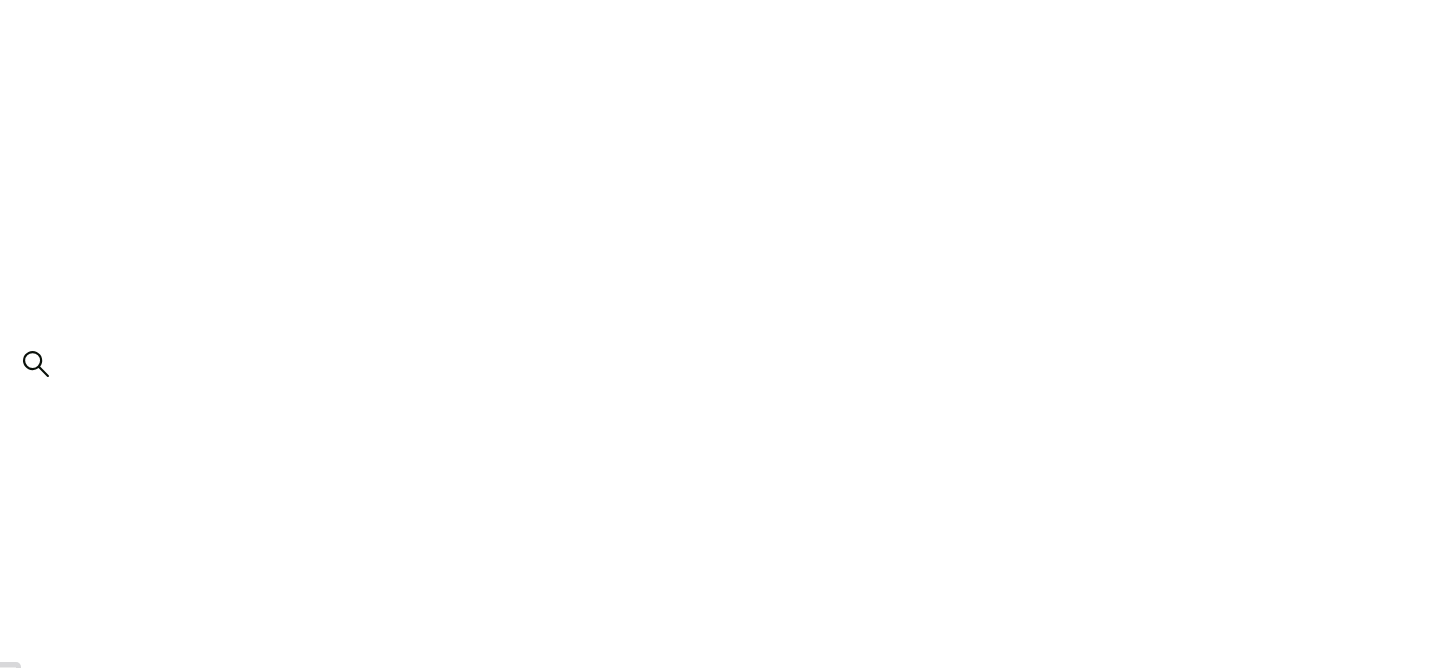 scroll, scrollTop: 1201, scrollLeft: 0, axis: vertical 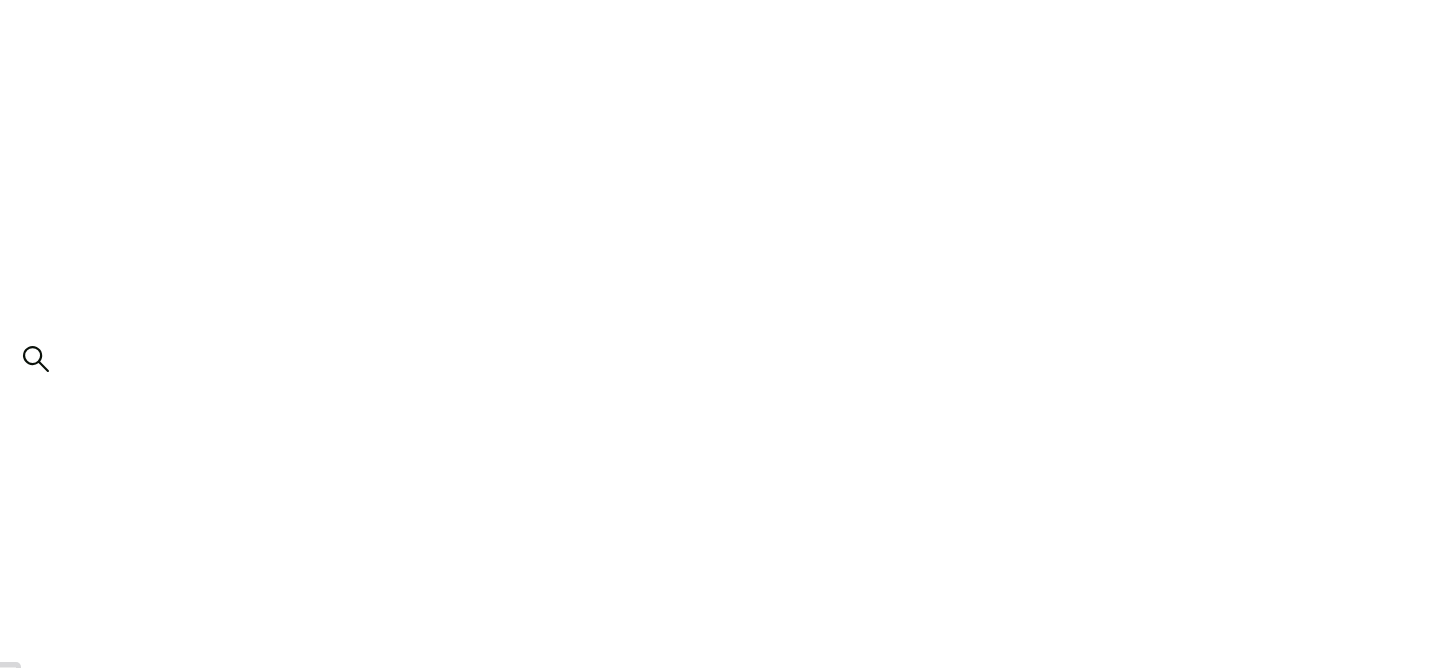 click at bounding box center (48, 20914) 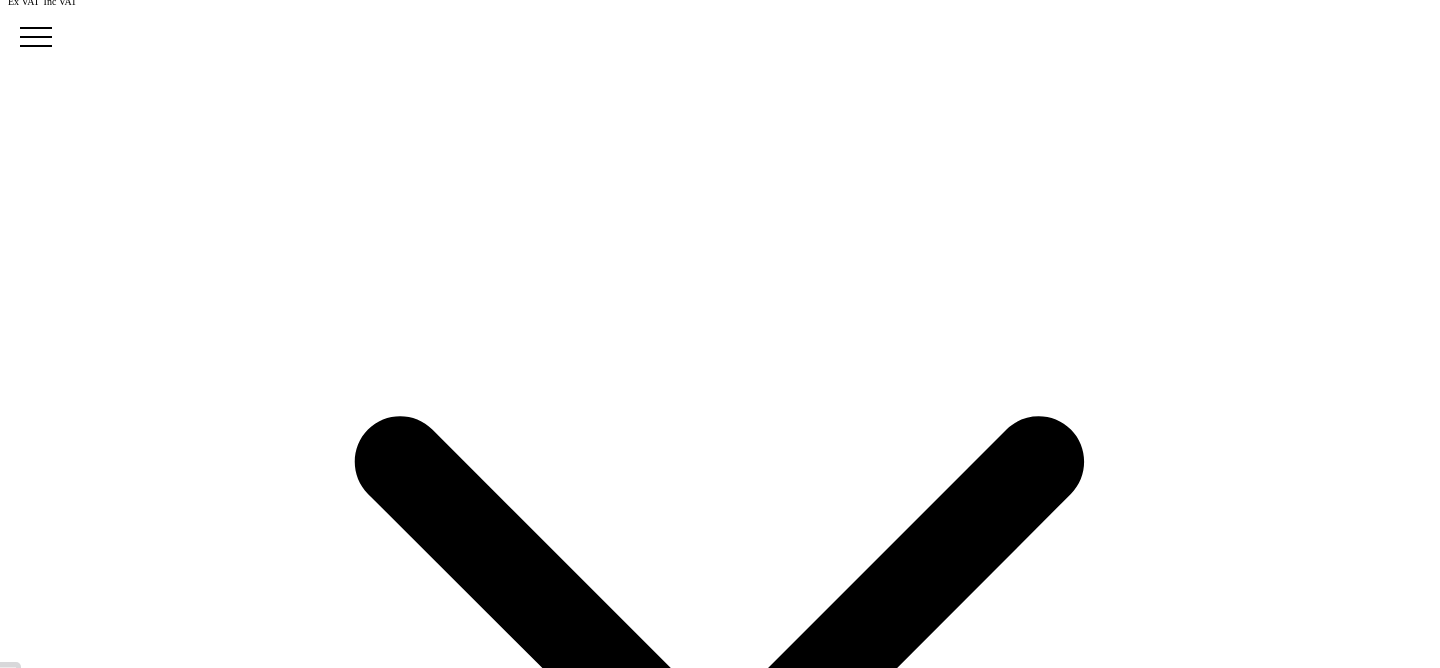 scroll, scrollTop: 38, scrollLeft: 0, axis: vertical 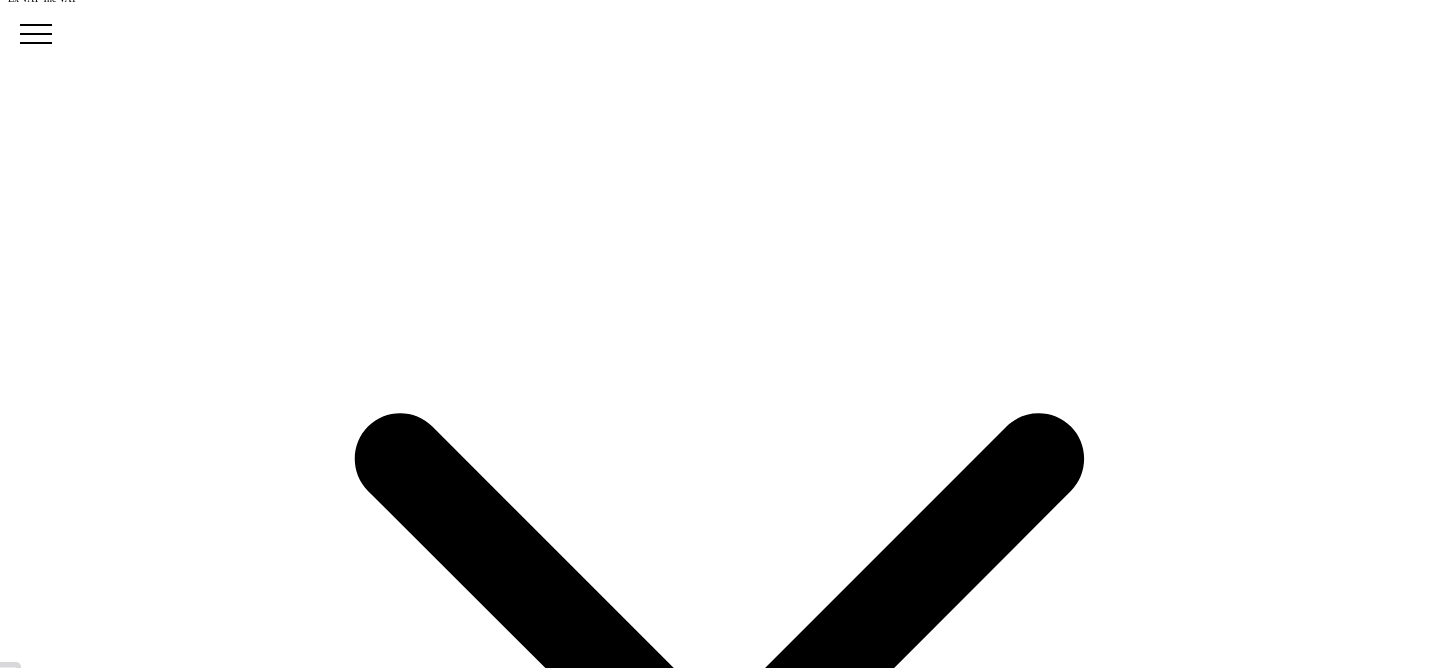 click on ">  T-Shirts" at bounding box center [760, 5262] 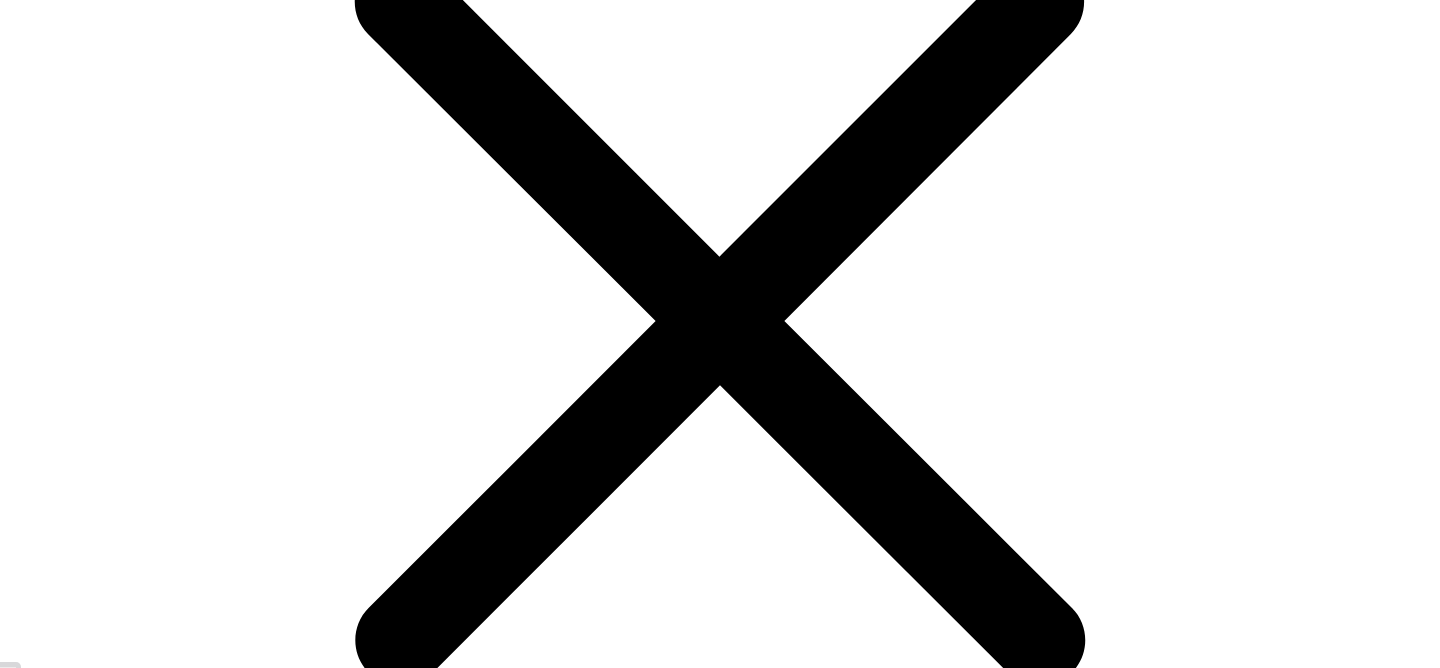 scroll, scrollTop: 731, scrollLeft: 0, axis: vertical 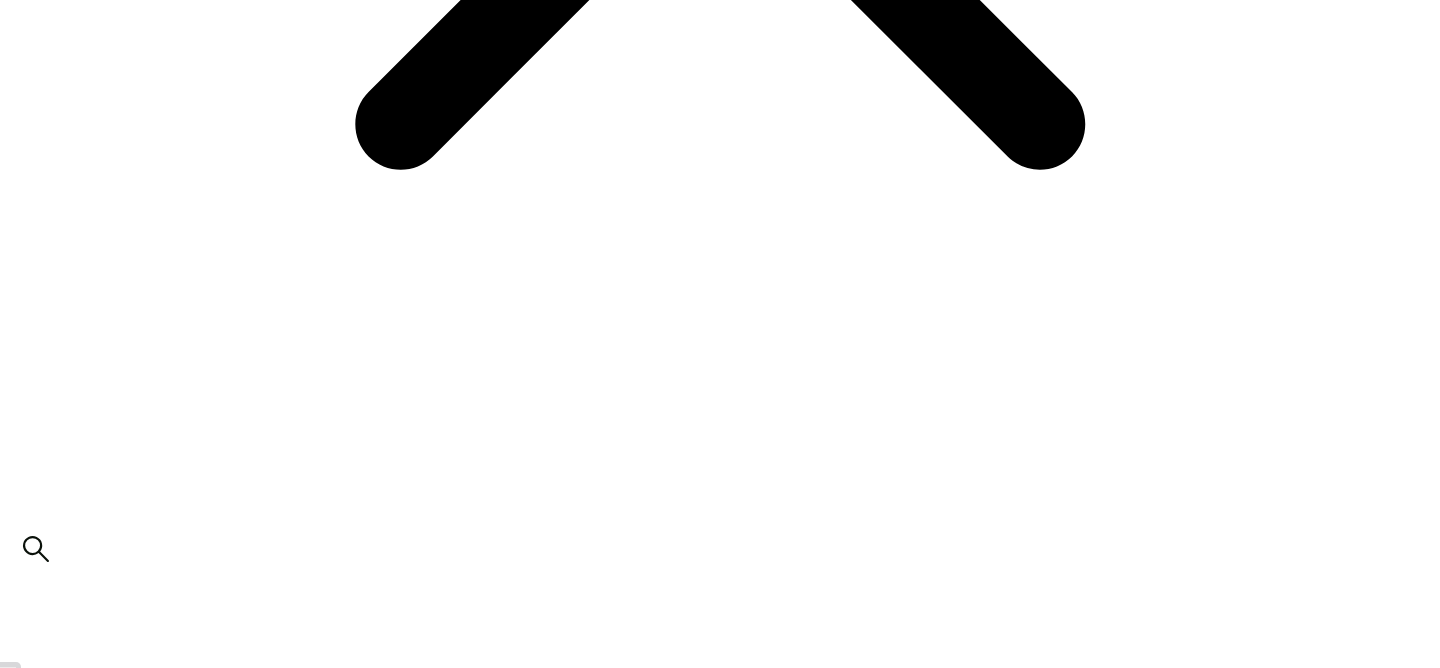 click on ">  Show more..." at bounding box center (99, 20946) 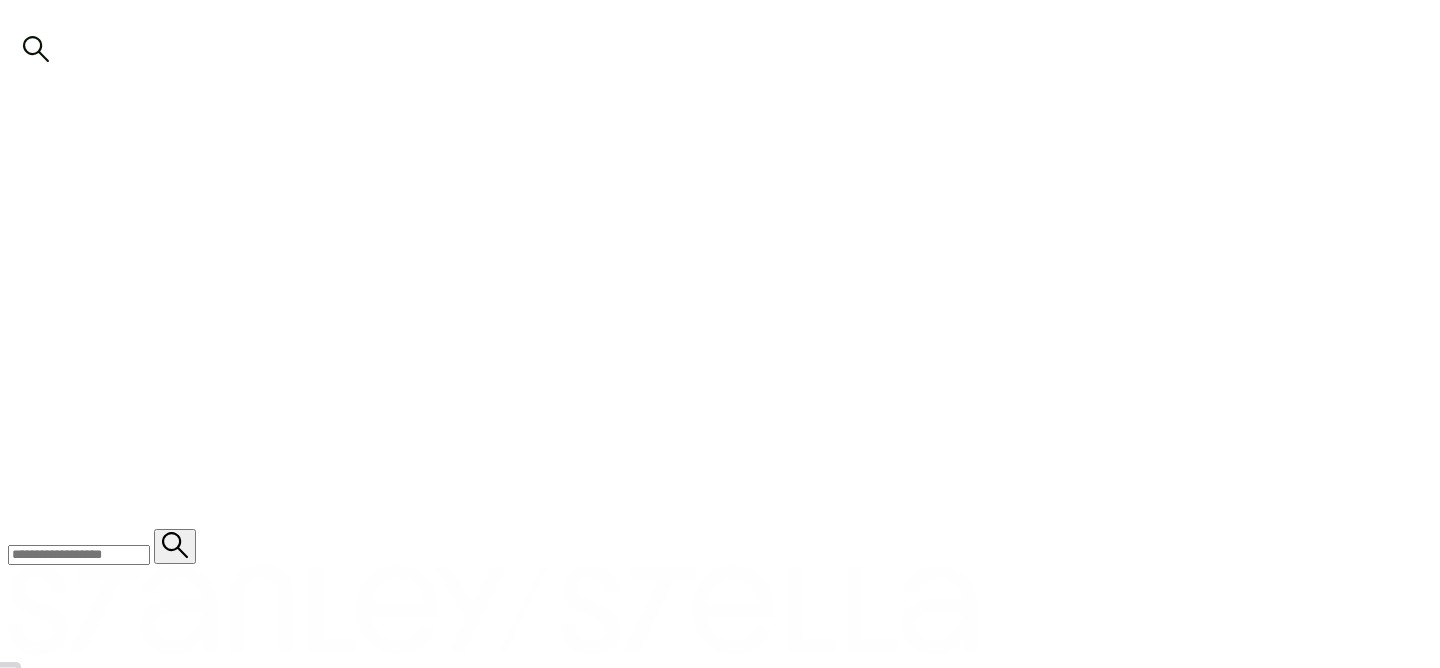 scroll, scrollTop: 1621, scrollLeft: 0, axis: vertical 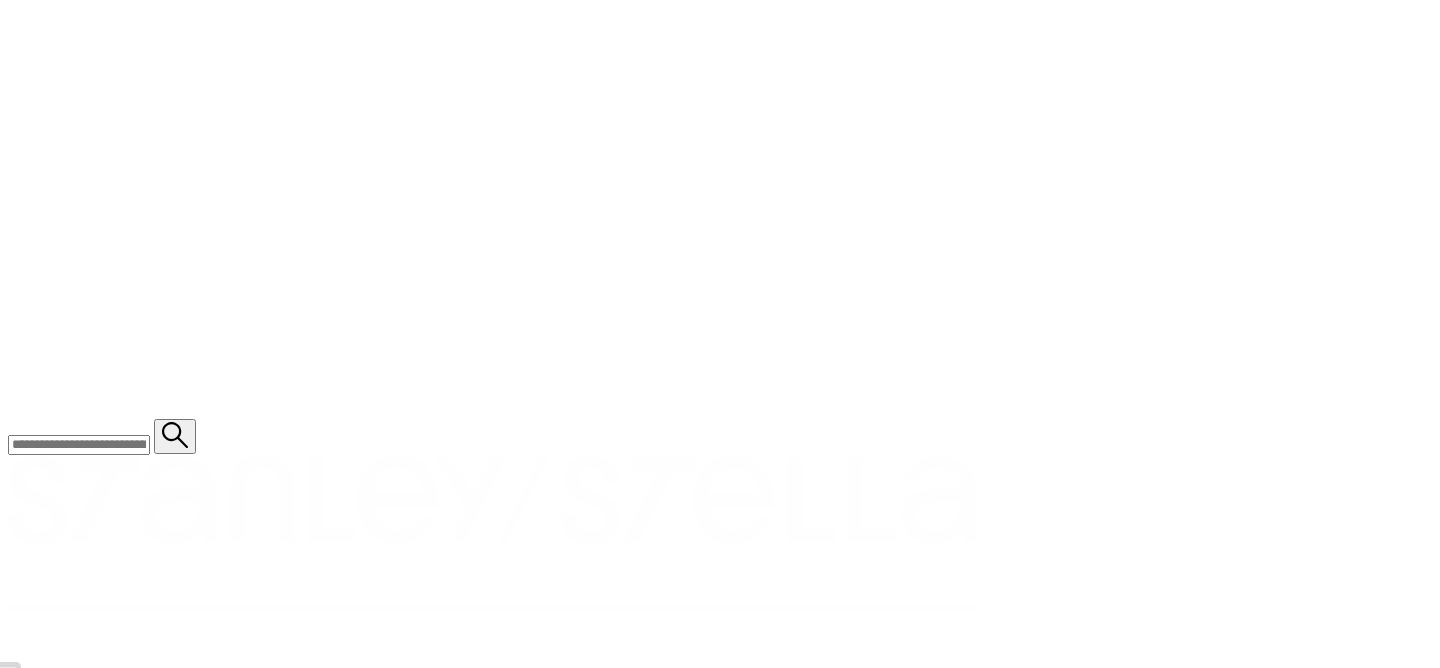 click on "Build Your Brand" at bounding box center (104, 20138) 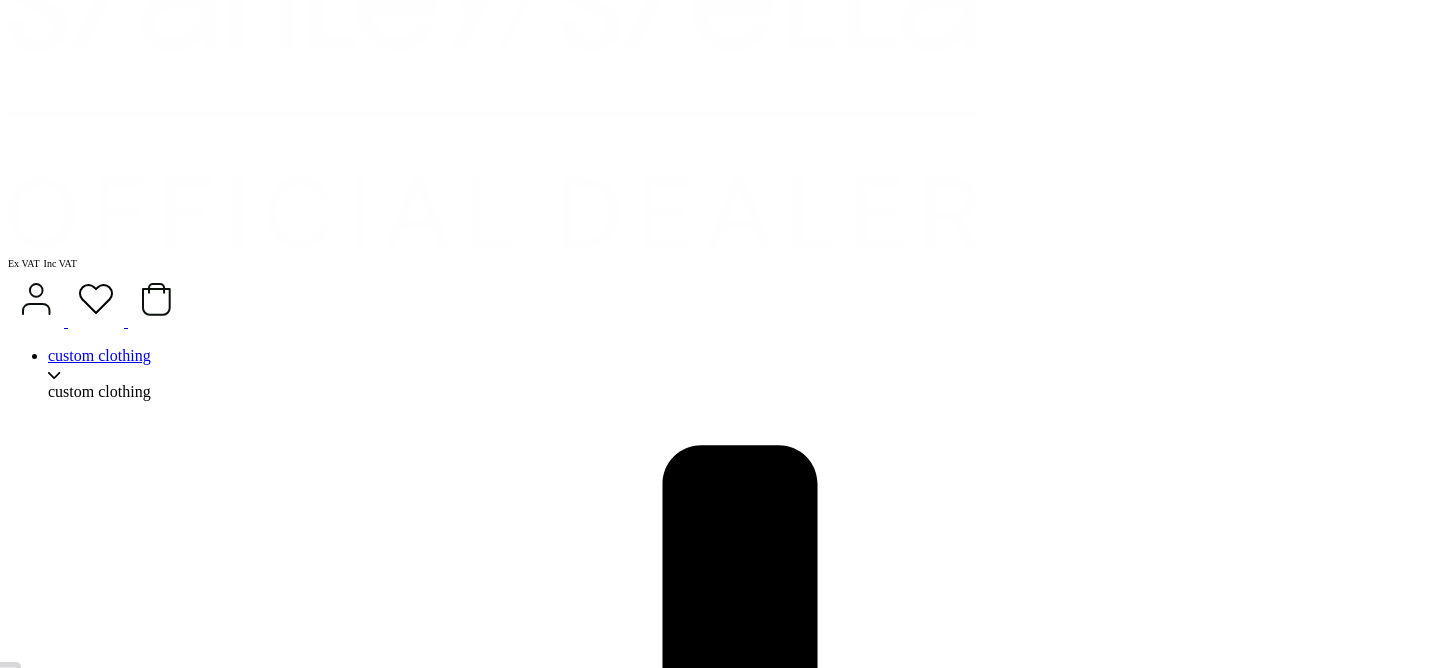 scroll, scrollTop: 2133, scrollLeft: 0, axis: vertical 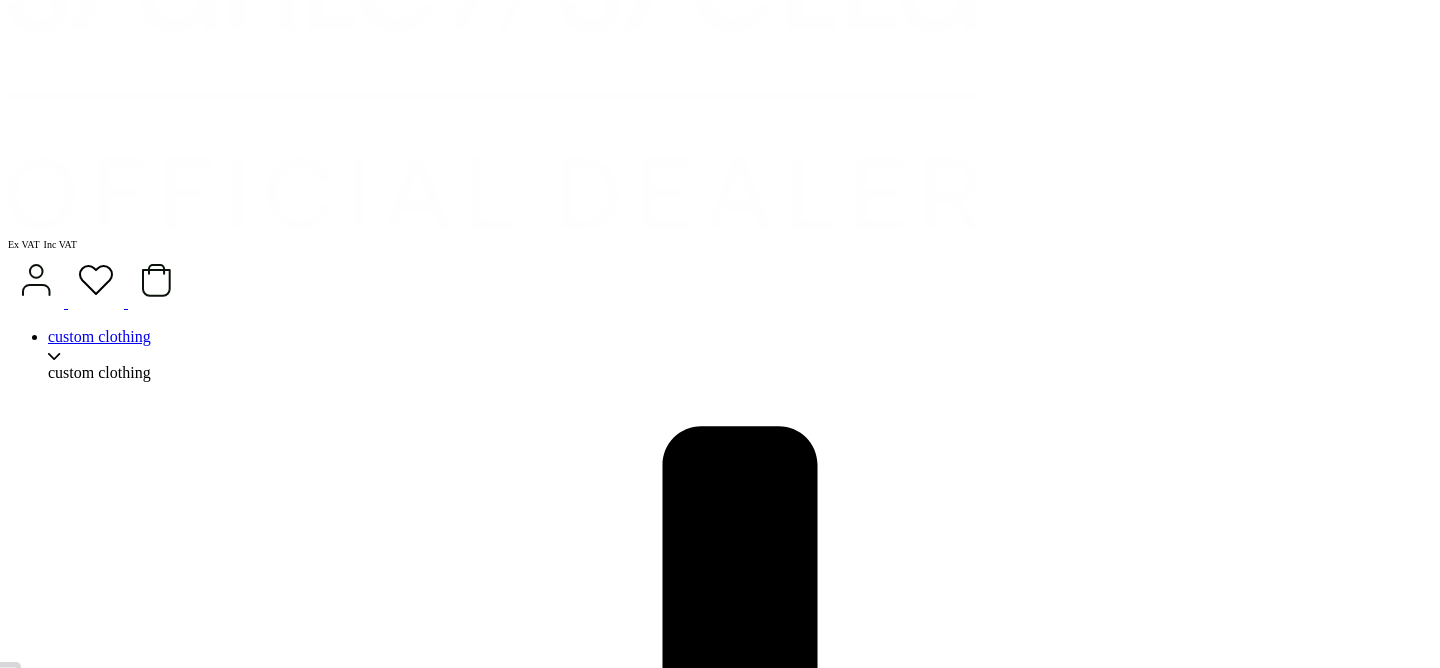 click at bounding box center [94, 22343] 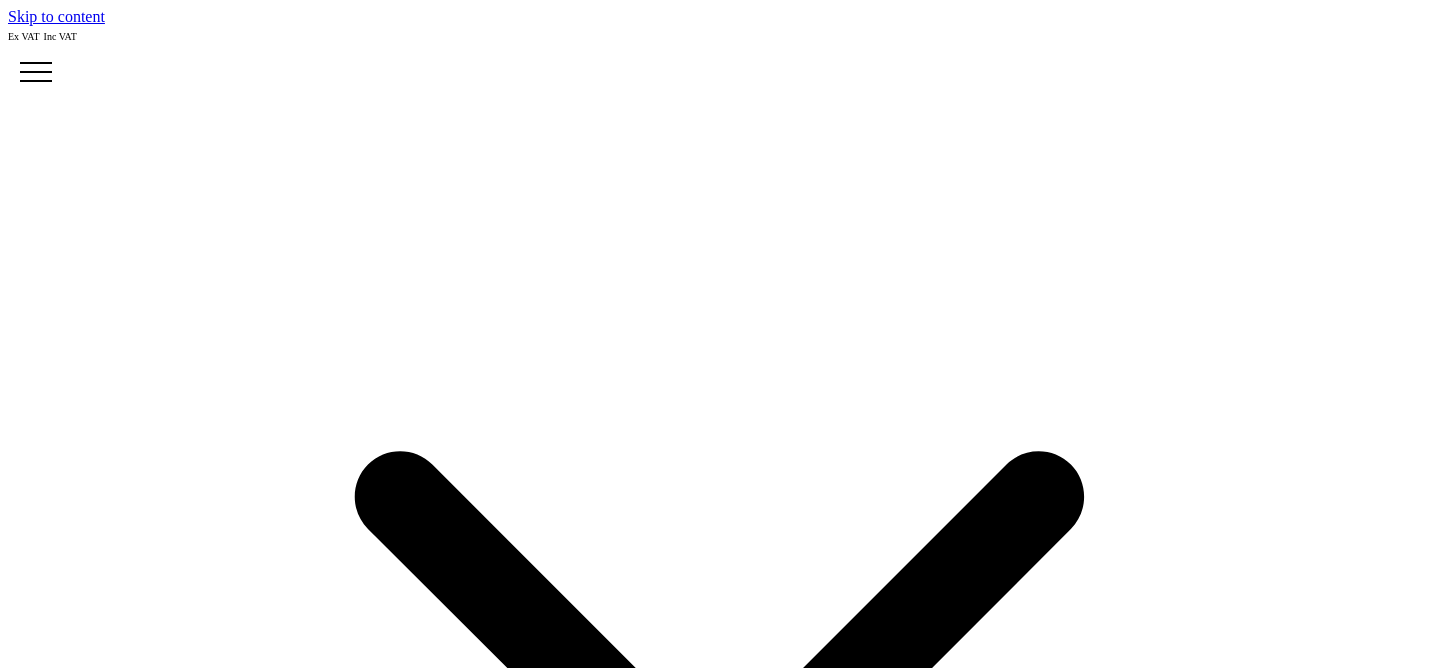 scroll, scrollTop: 0, scrollLeft: 0, axis: both 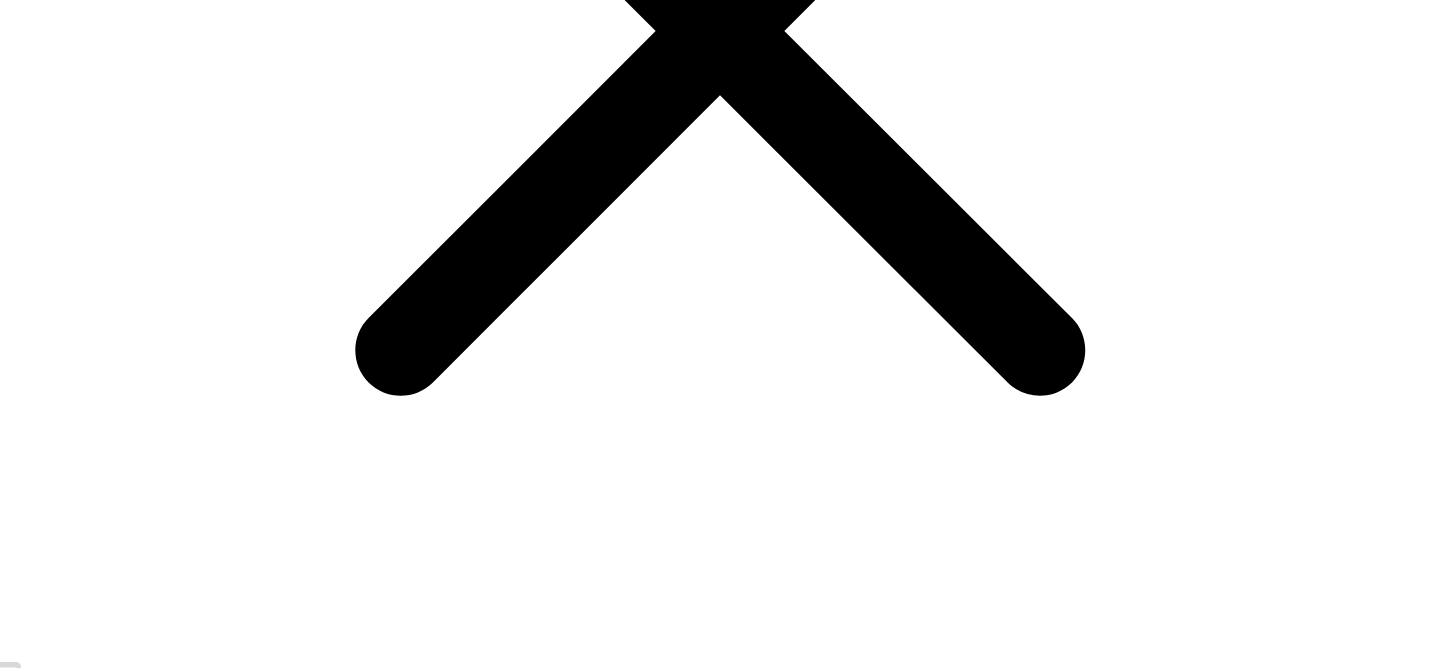 click on "Print Methods" at bounding box center (53, 23286) 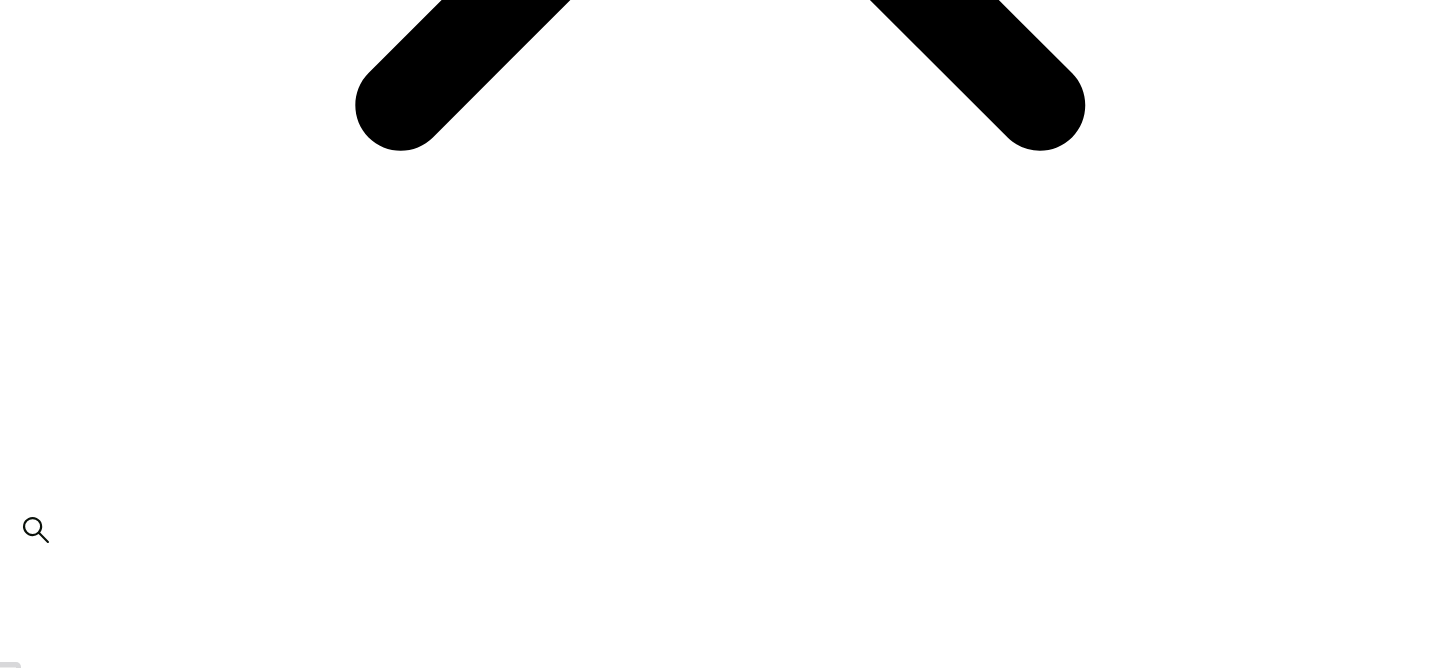 scroll, scrollTop: 1029, scrollLeft: 0, axis: vertical 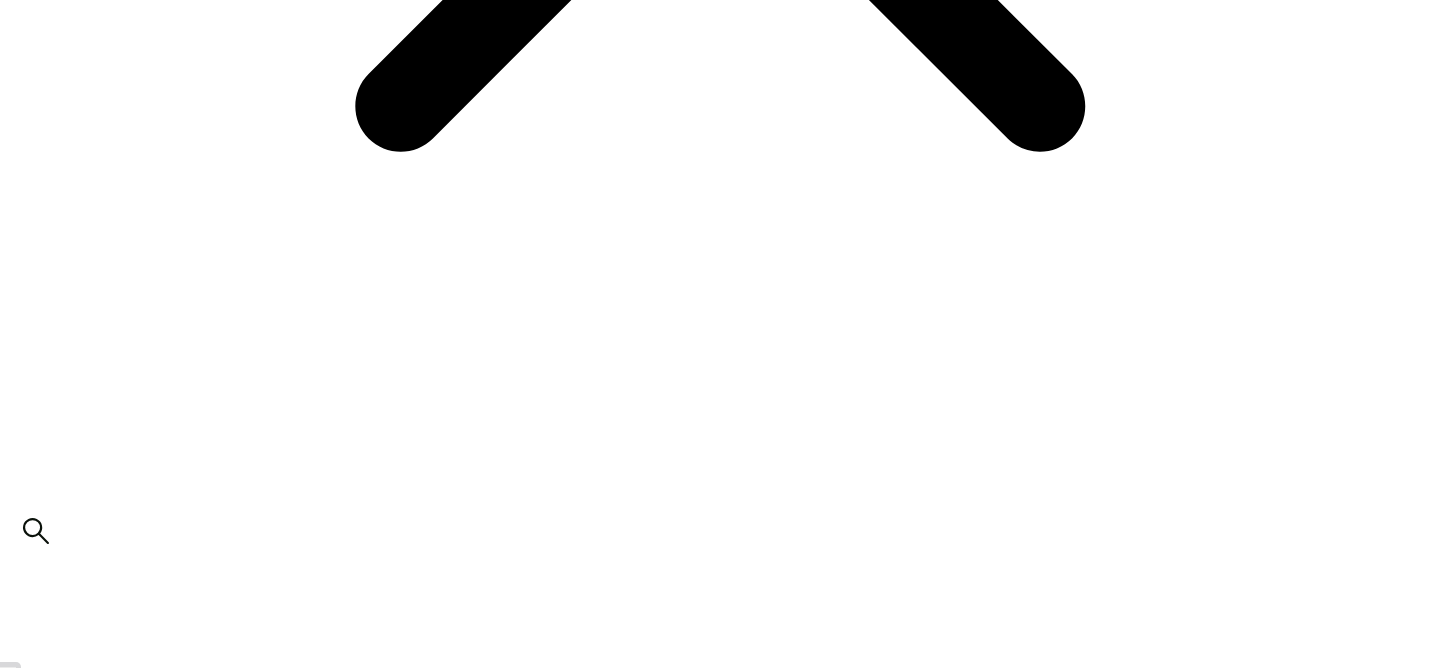 click on "Additional Options" at bounding box center [53, 23042] 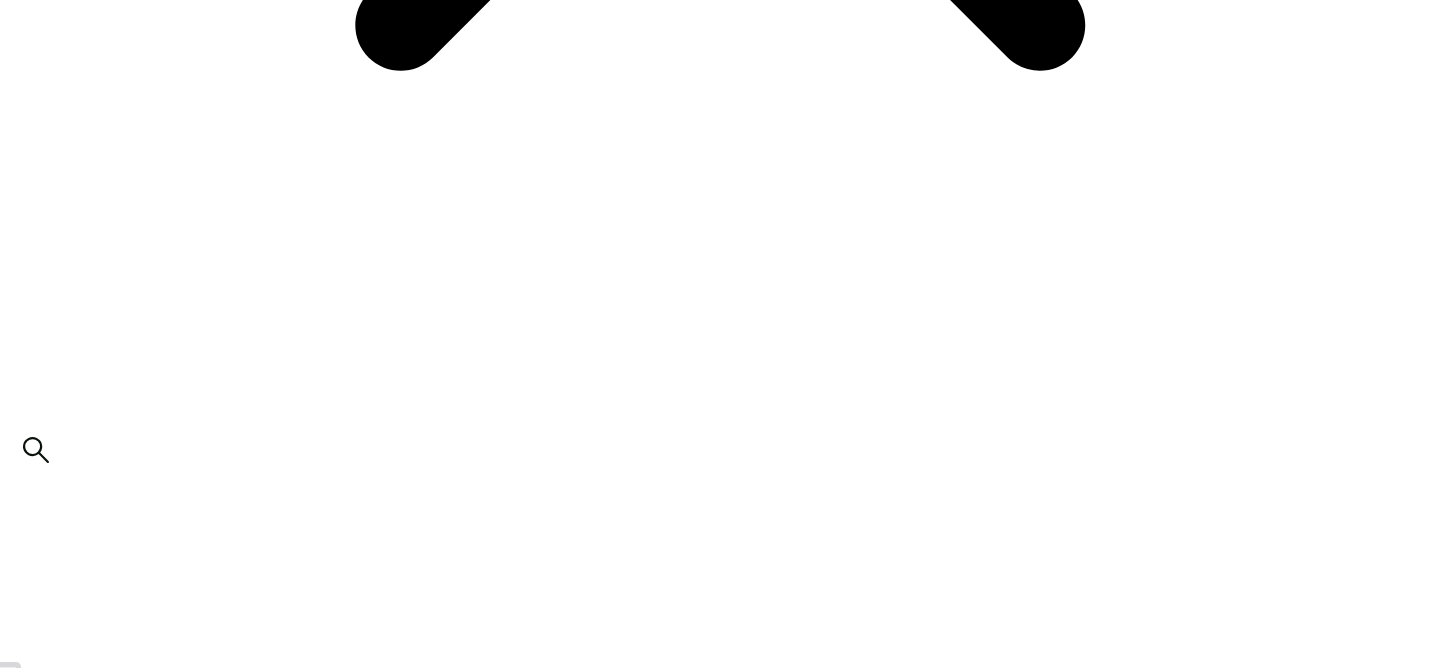 scroll, scrollTop: 1120, scrollLeft: 0, axis: vertical 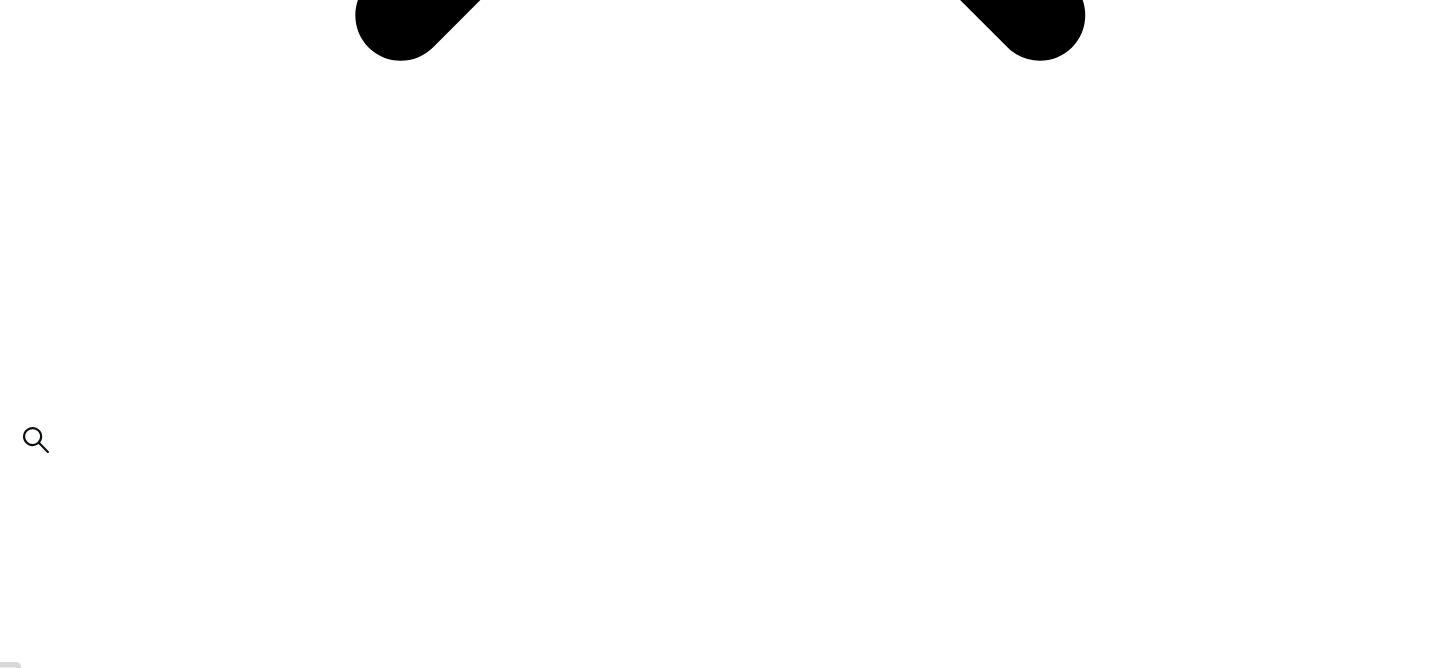 click on "Neck Labels" at bounding box center (45, 23009) 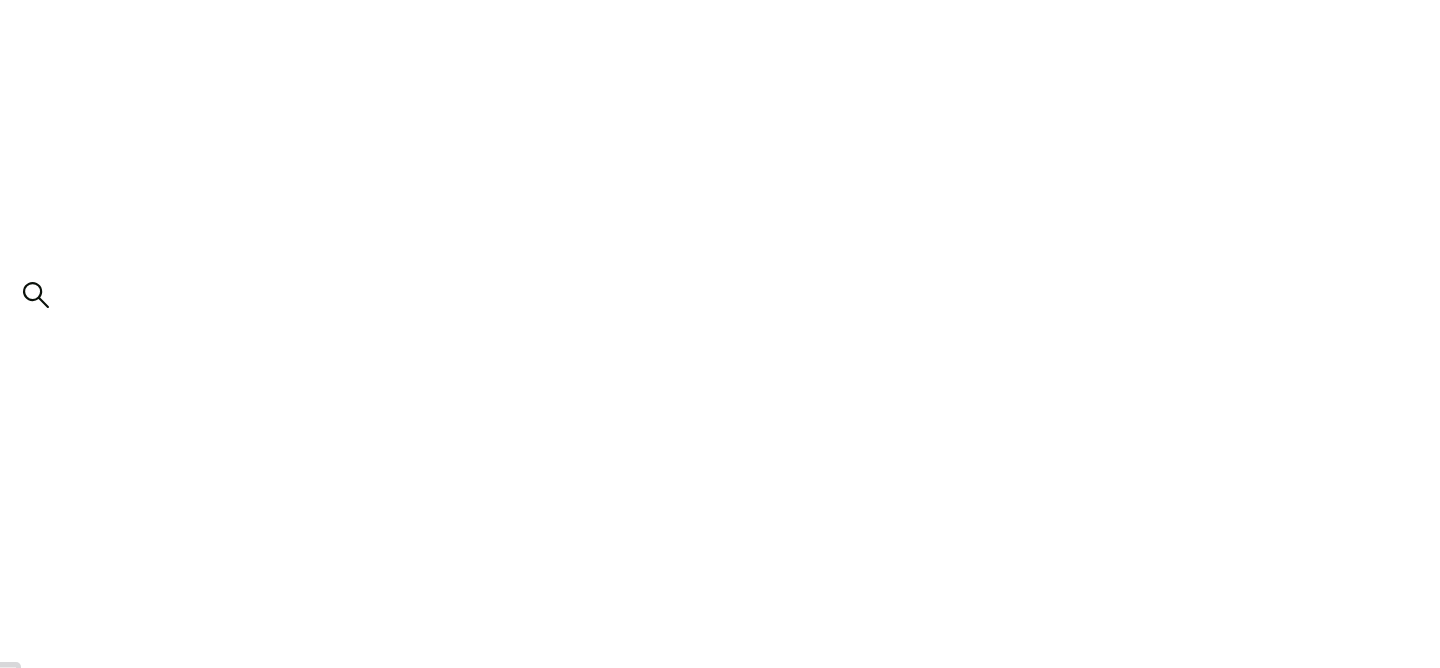 scroll, scrollTop: 1264, scrollLeft: 0, axis: vertical 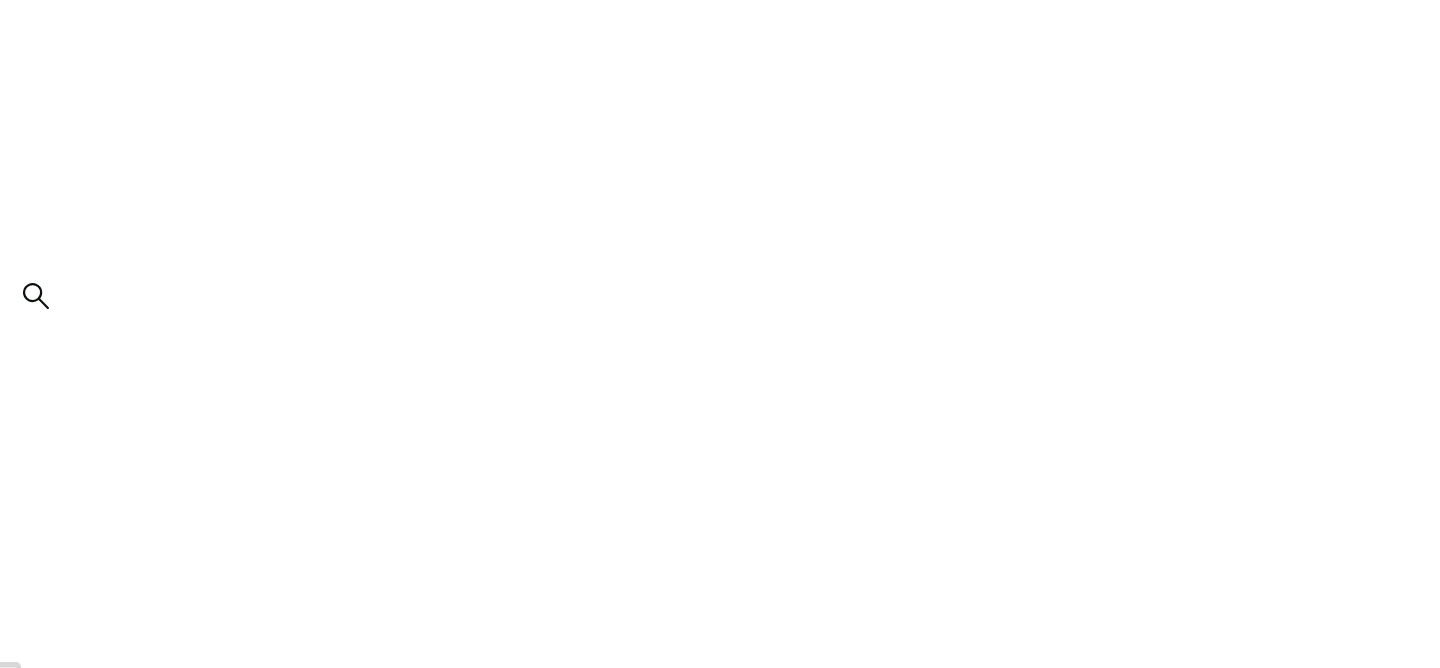 click on "Individual Bagging" at bounding box center [45, 22865] 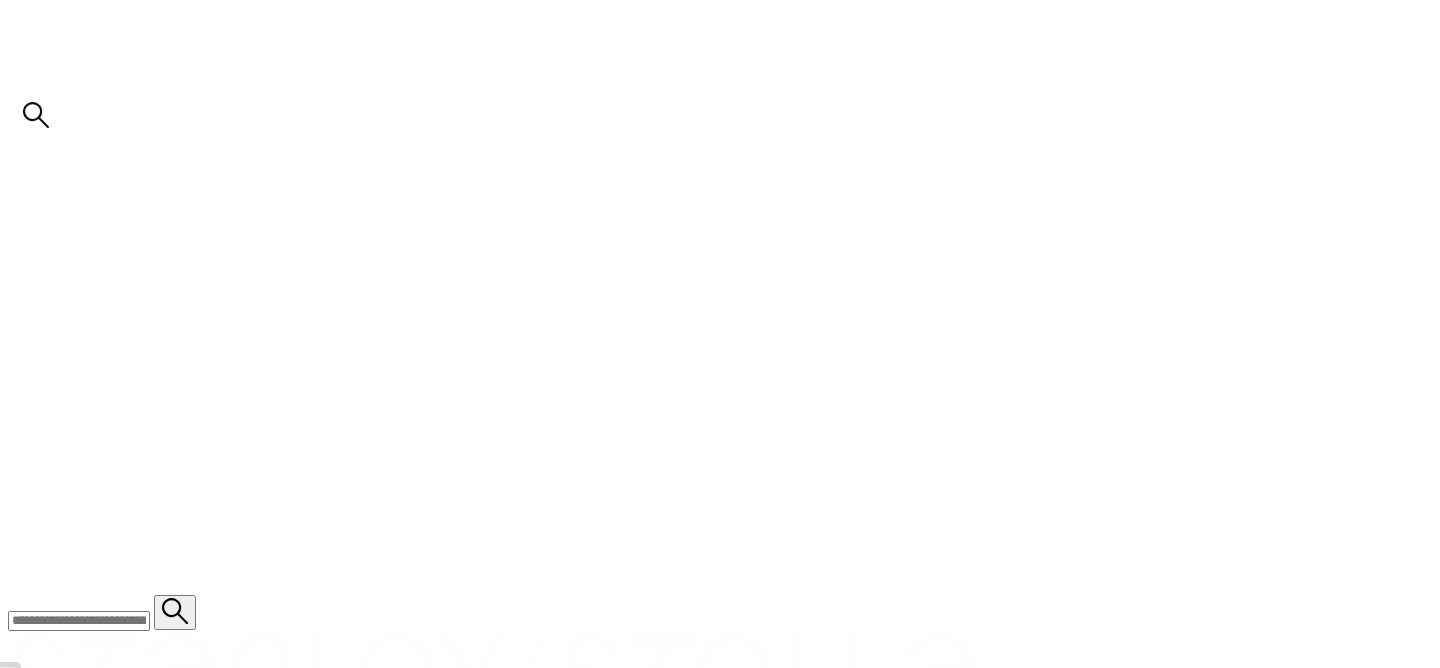 scroll, scrollTop: 1452, scrollLeft: 0, axis: vertical 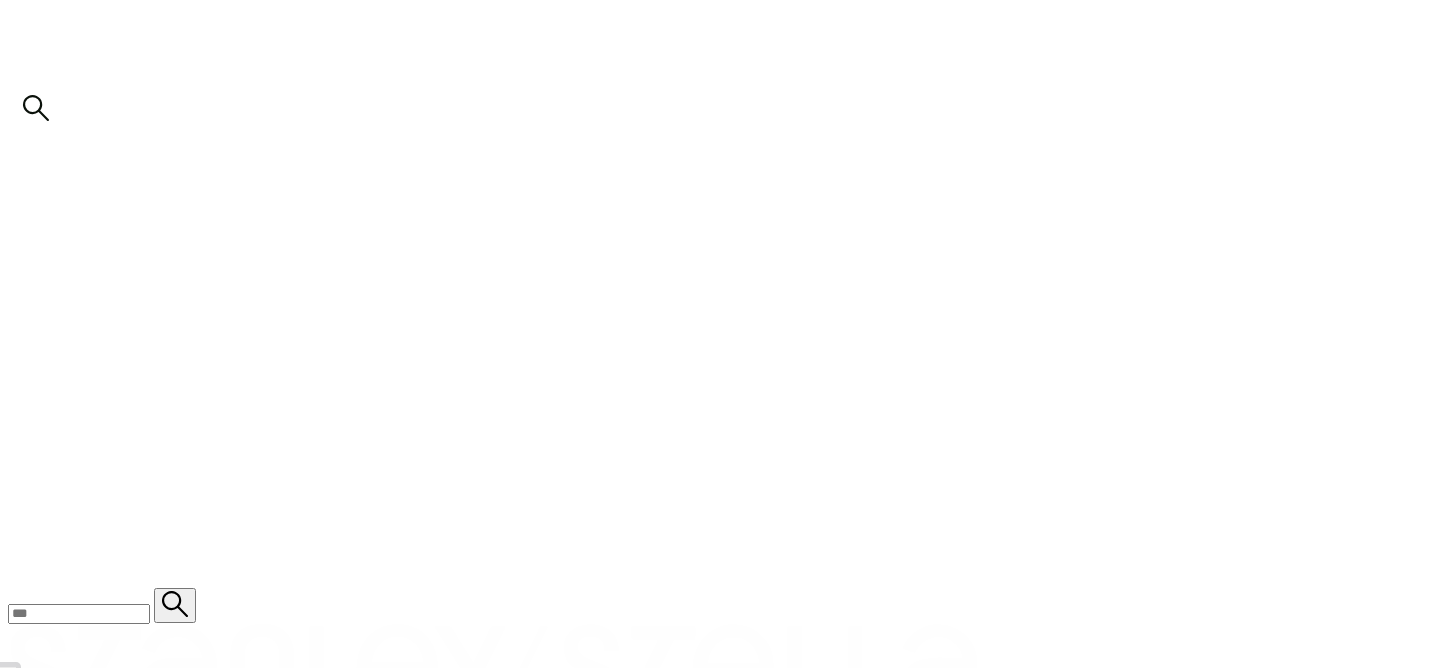 click on "Woven Tags" at bounding box center (45, 22677) 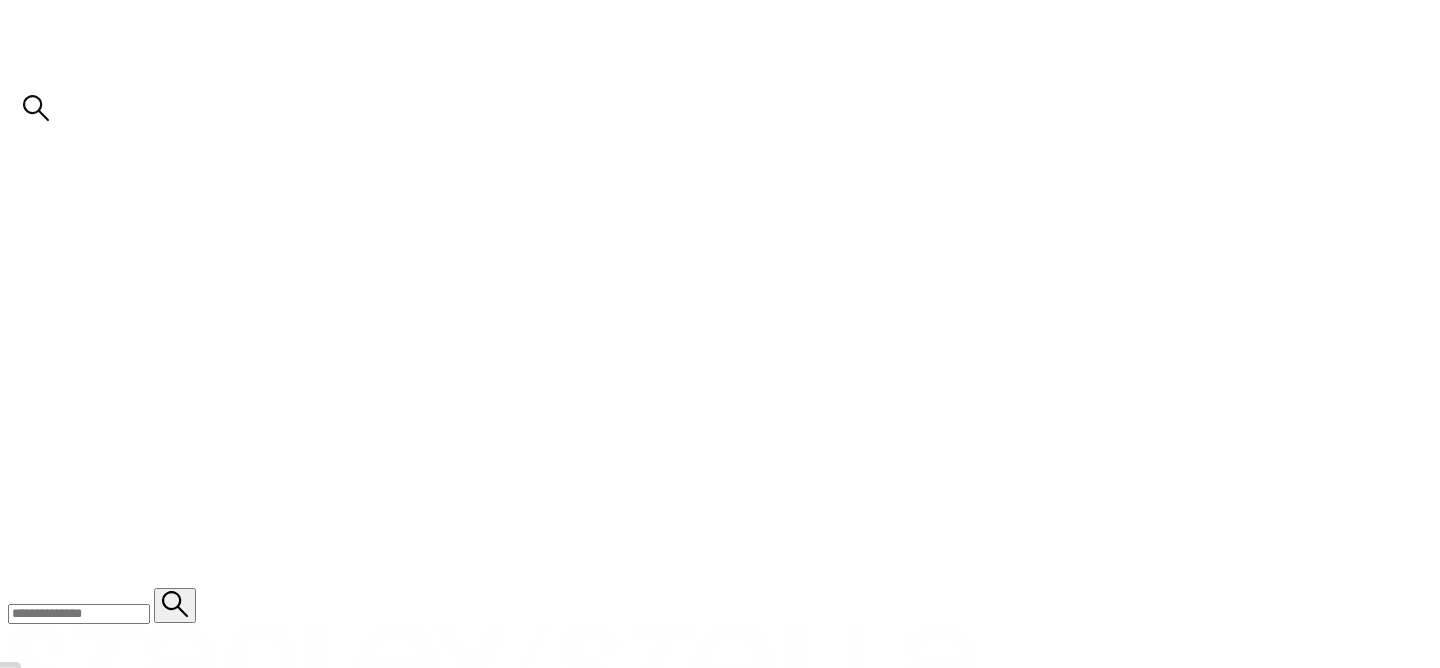 click on "Notes" at bounding box center [53, 22619] 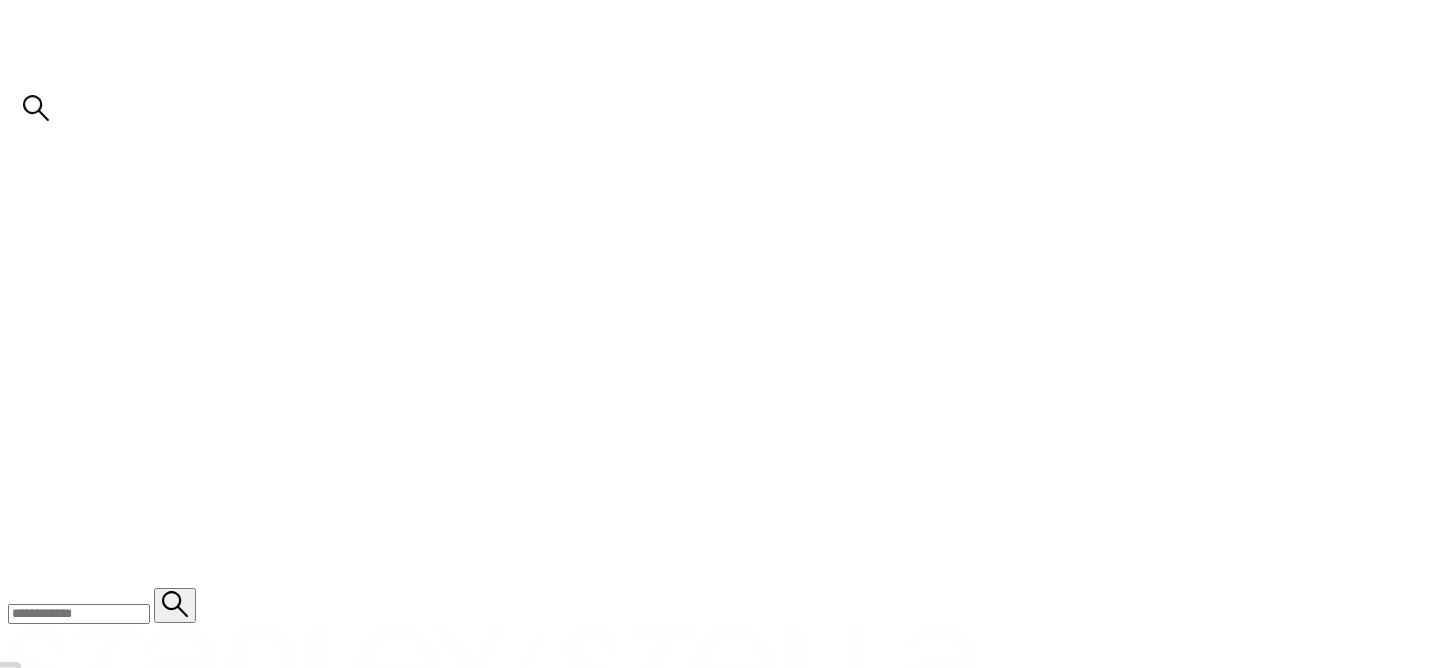 click on "attach artwork / logo" at bounding box center (53, 22619) 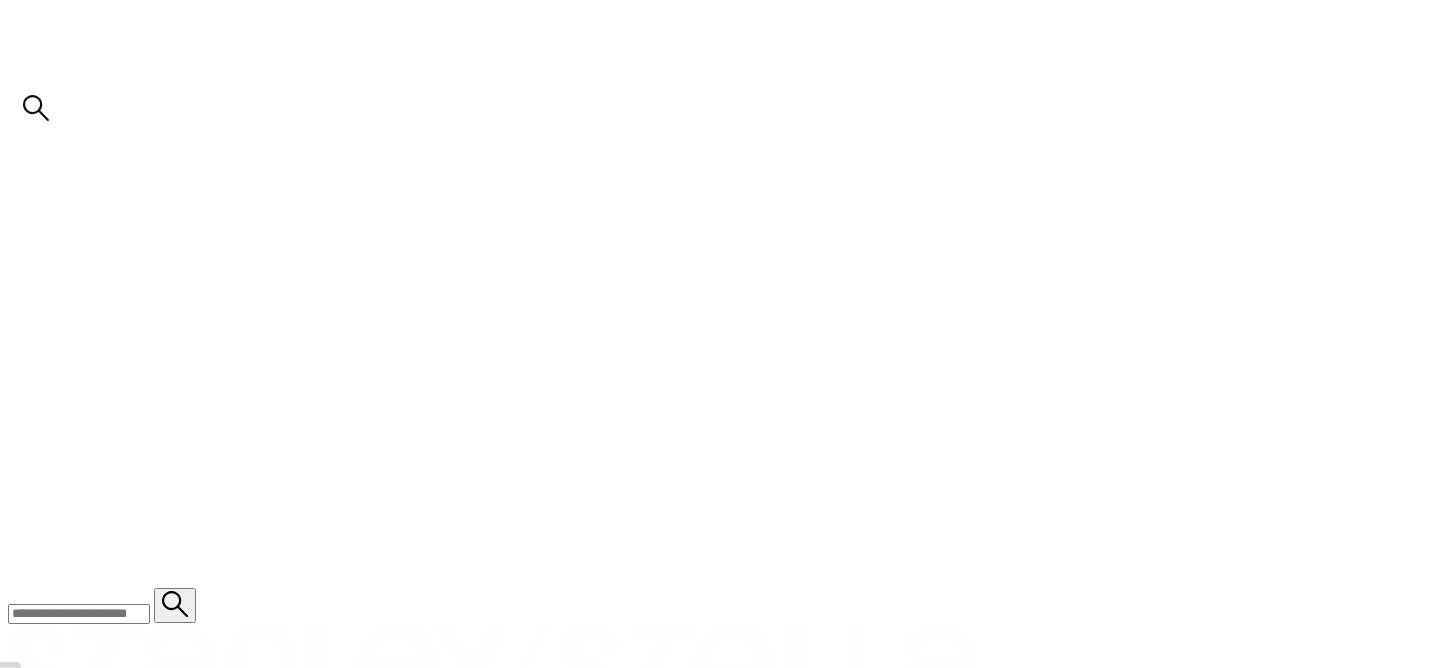 scroll, scrollTop: 1522, scrollLeft: 0, axis: vertical 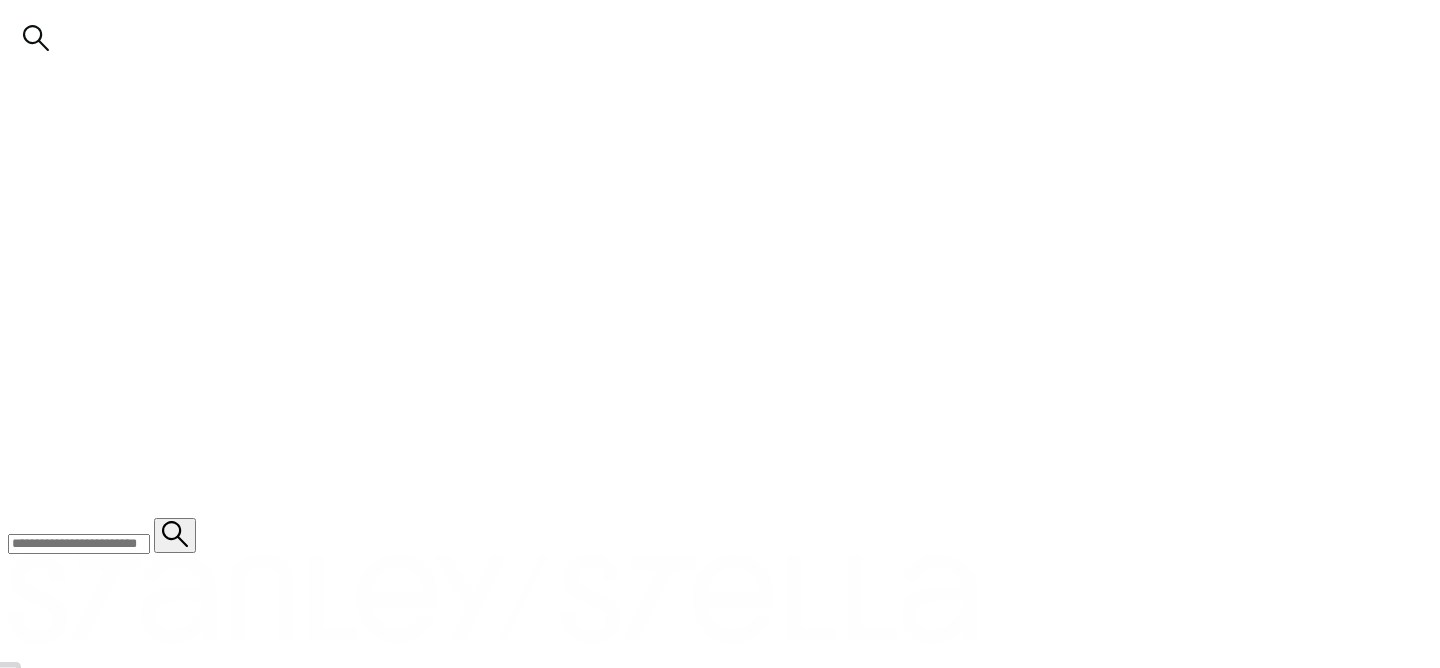 click on "add to quote" at bounding box center [720, 22855] 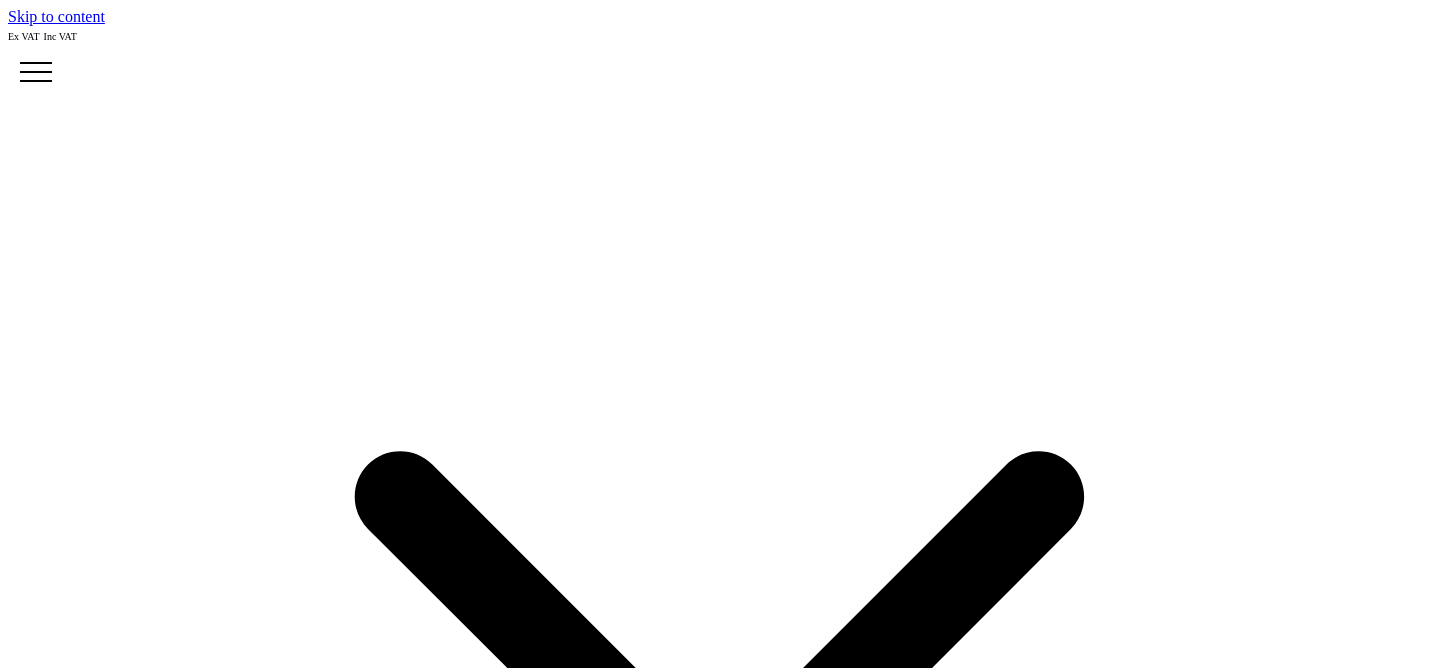 scroll, scrollTop: 0, scrollLeft: 0, axis: both 